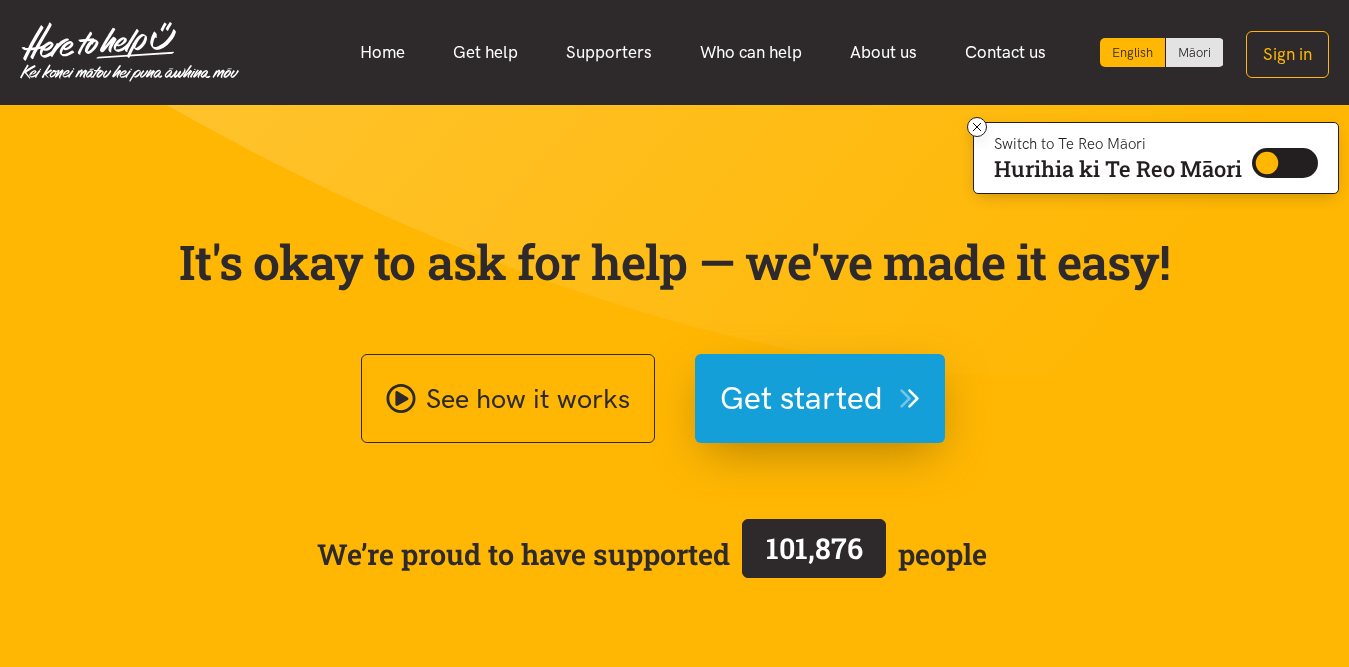 scroll, scrollTop: 0, scrollLeft: 0, axis: both 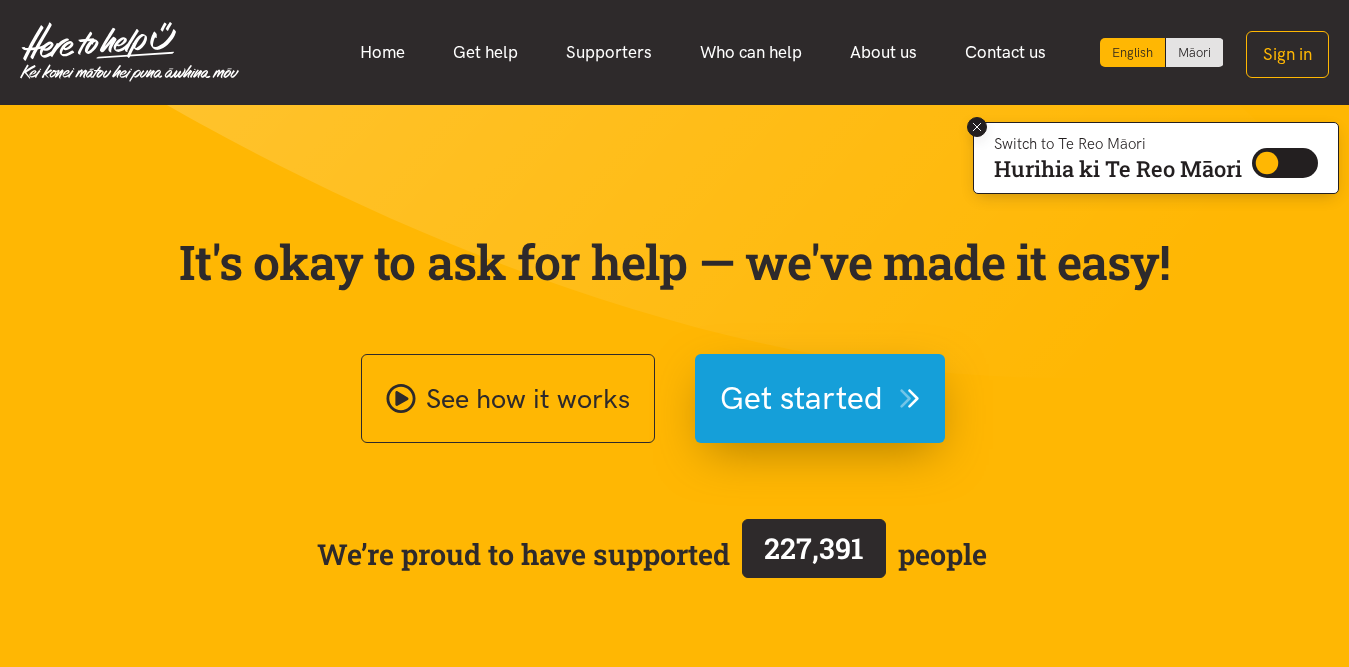 click 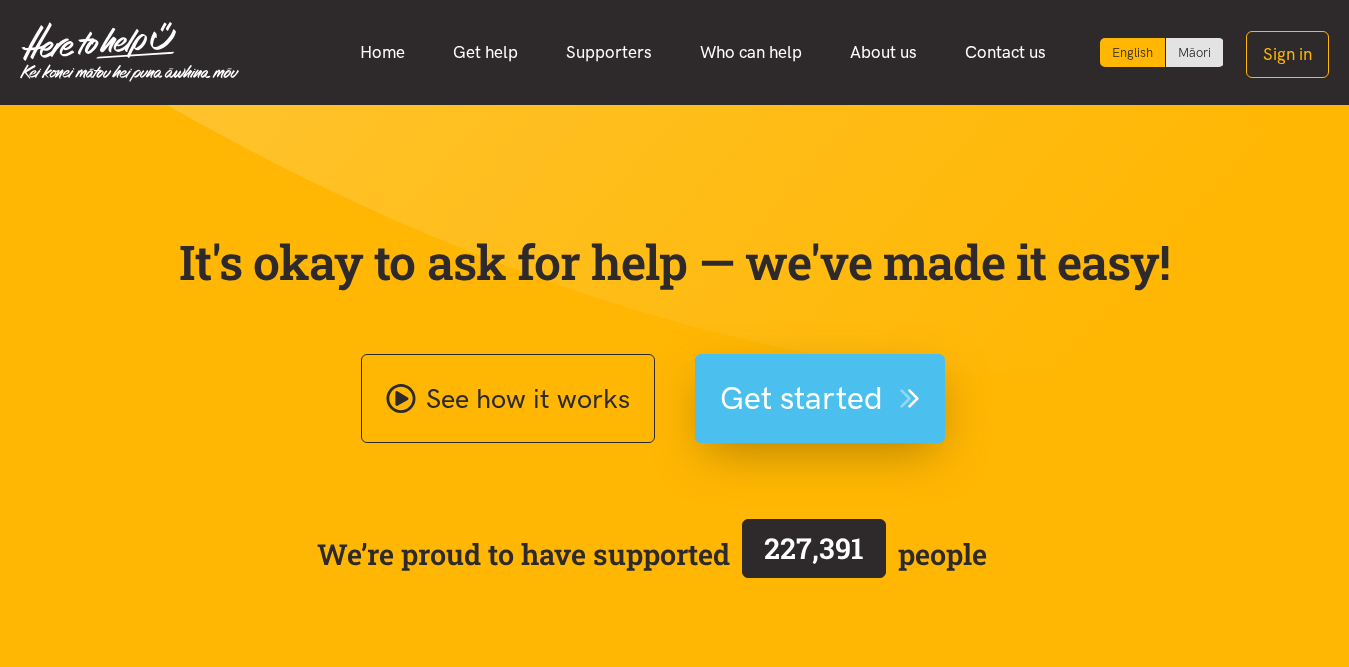 click on "Get started" at bounding box center [801, 398] 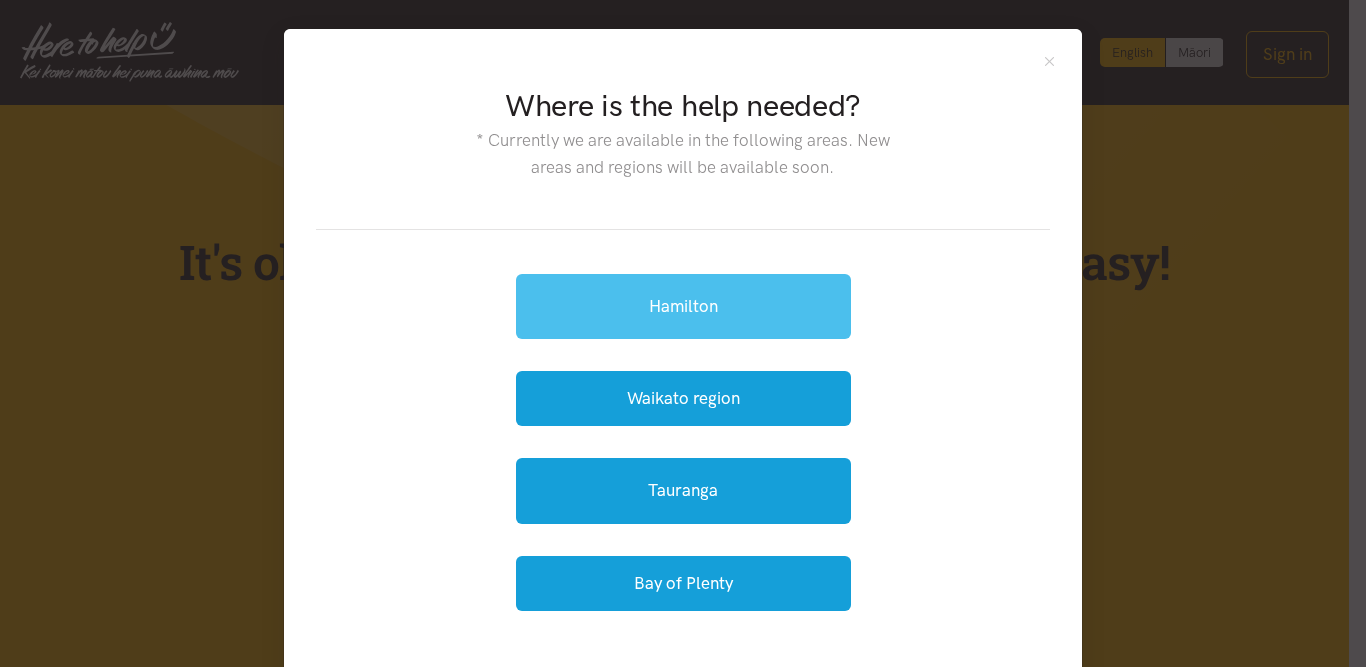 click on "Hamilton" at bounding box center (683, 306) 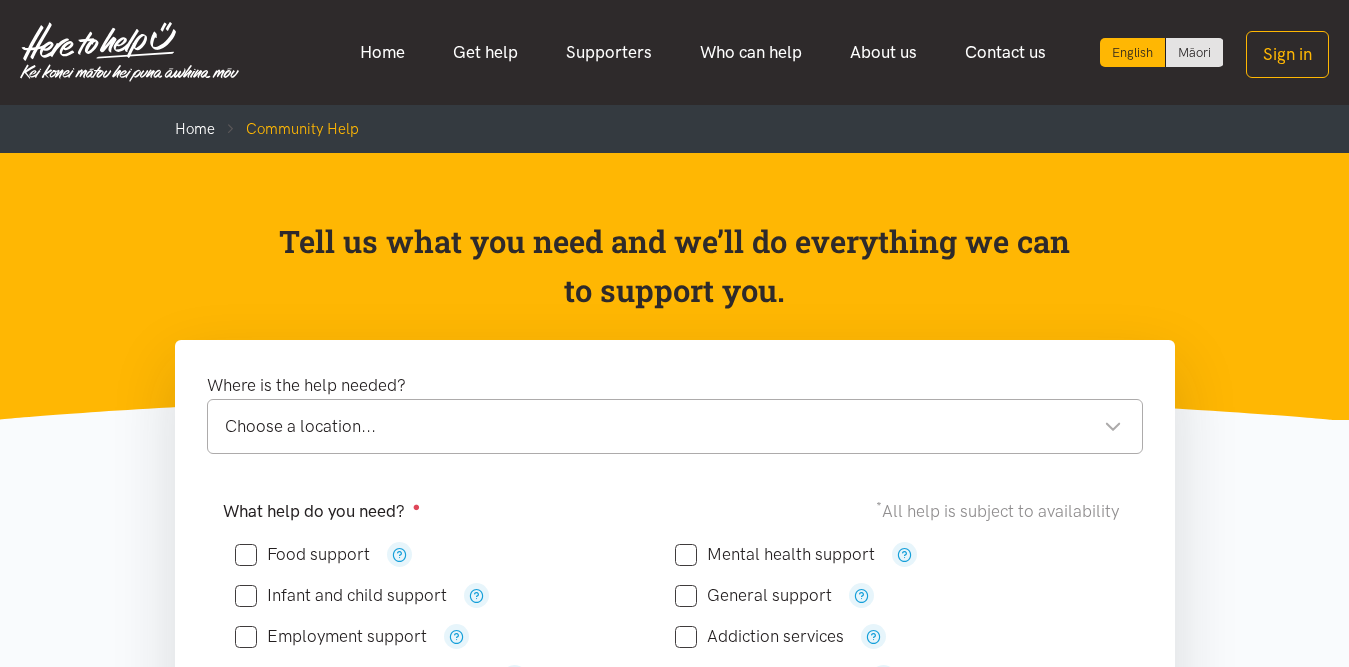 scroll, scrollTop: 0, scrollLeft: 0, axis: both 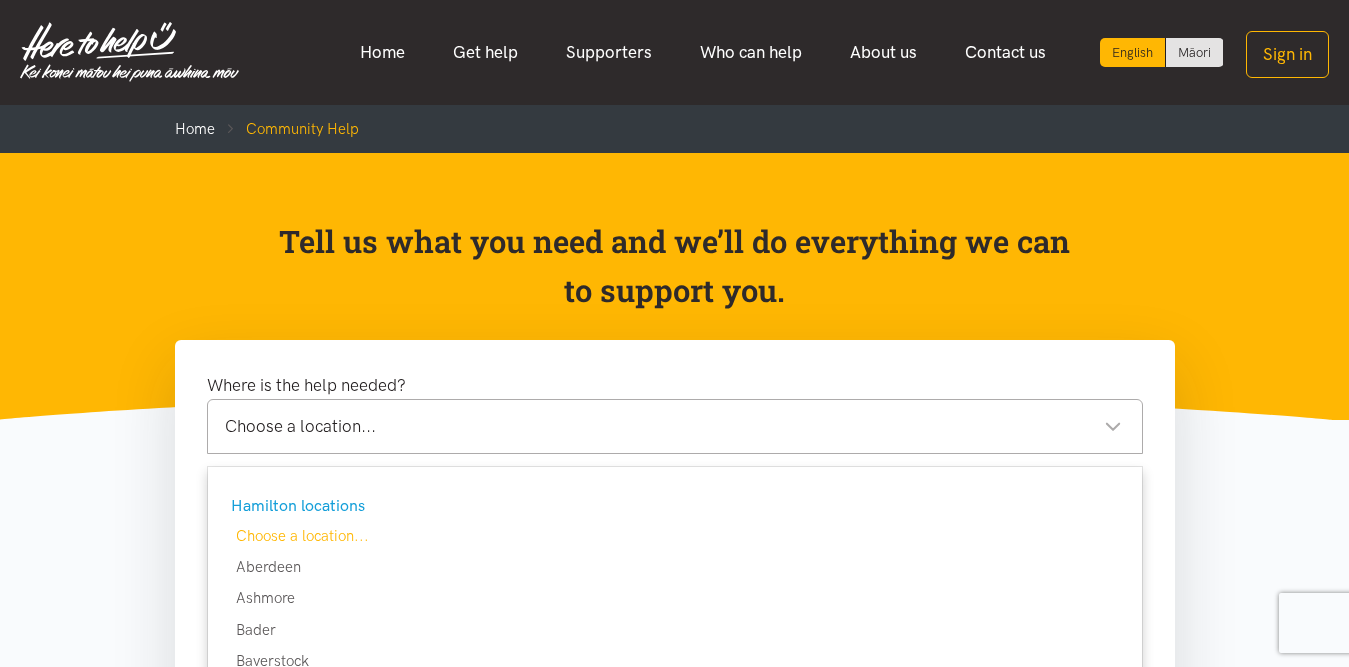 click on "Choose a location..." at bounding box center [673, 426] 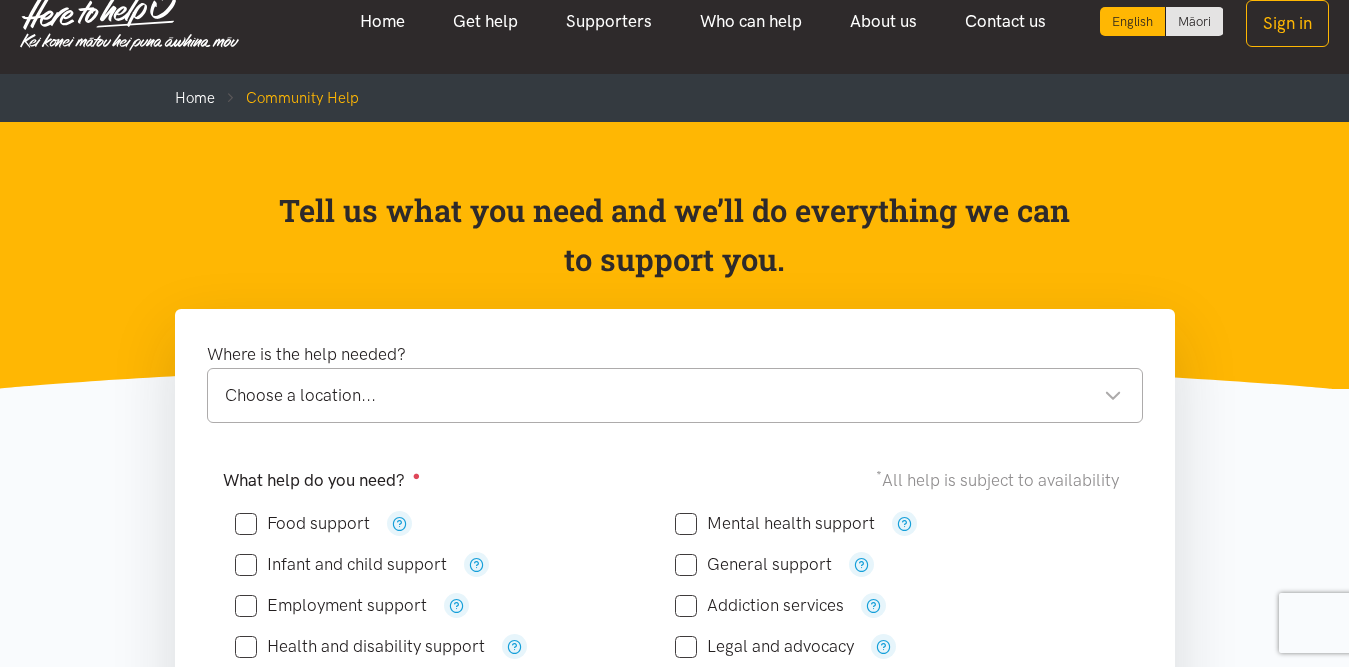 scroll, scrollTop: 40, scrollLeft: 0, axis: vertical 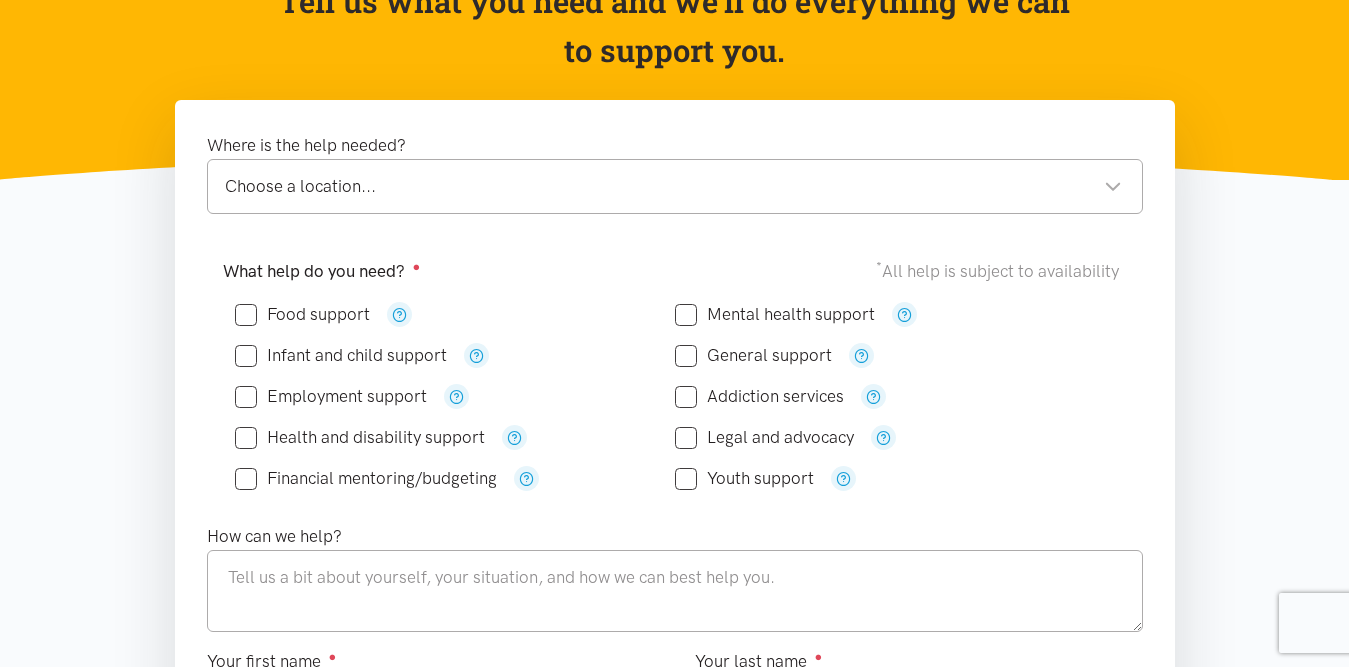 click on "Choose a location..." at bounding box center [673, 186] 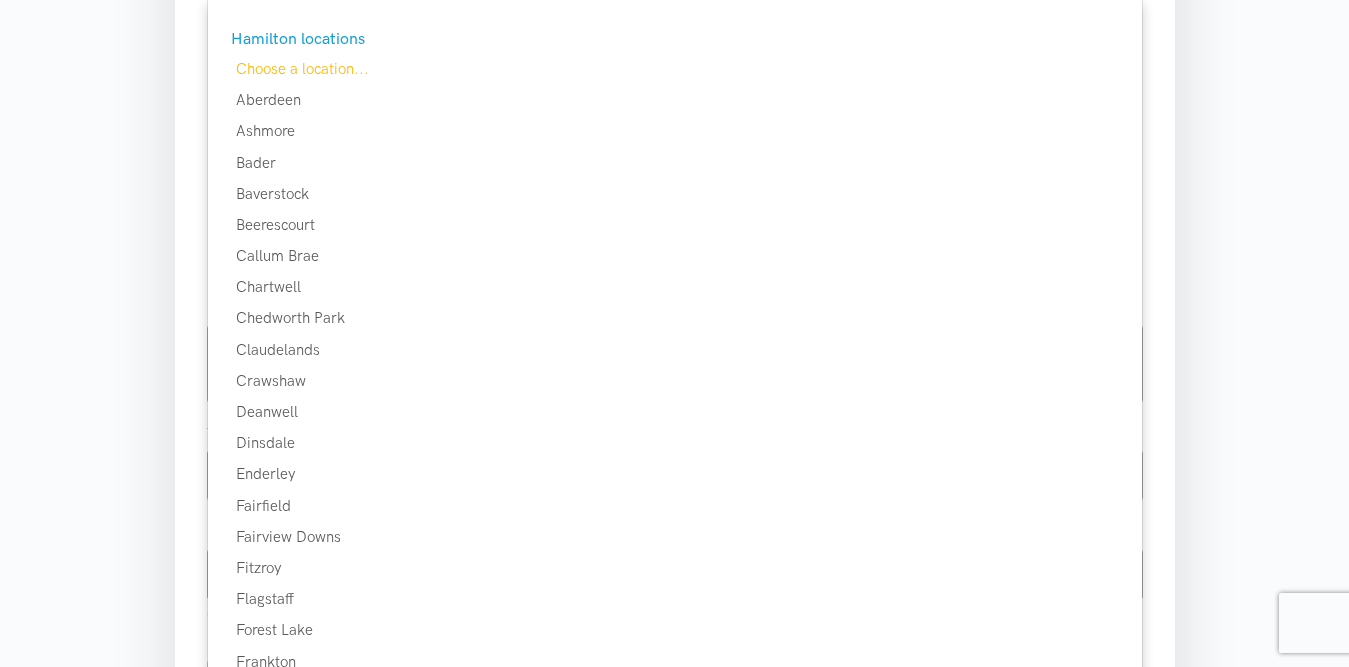 scroll, scrollTop: 560, scrollLeft: 0, axis: vertical 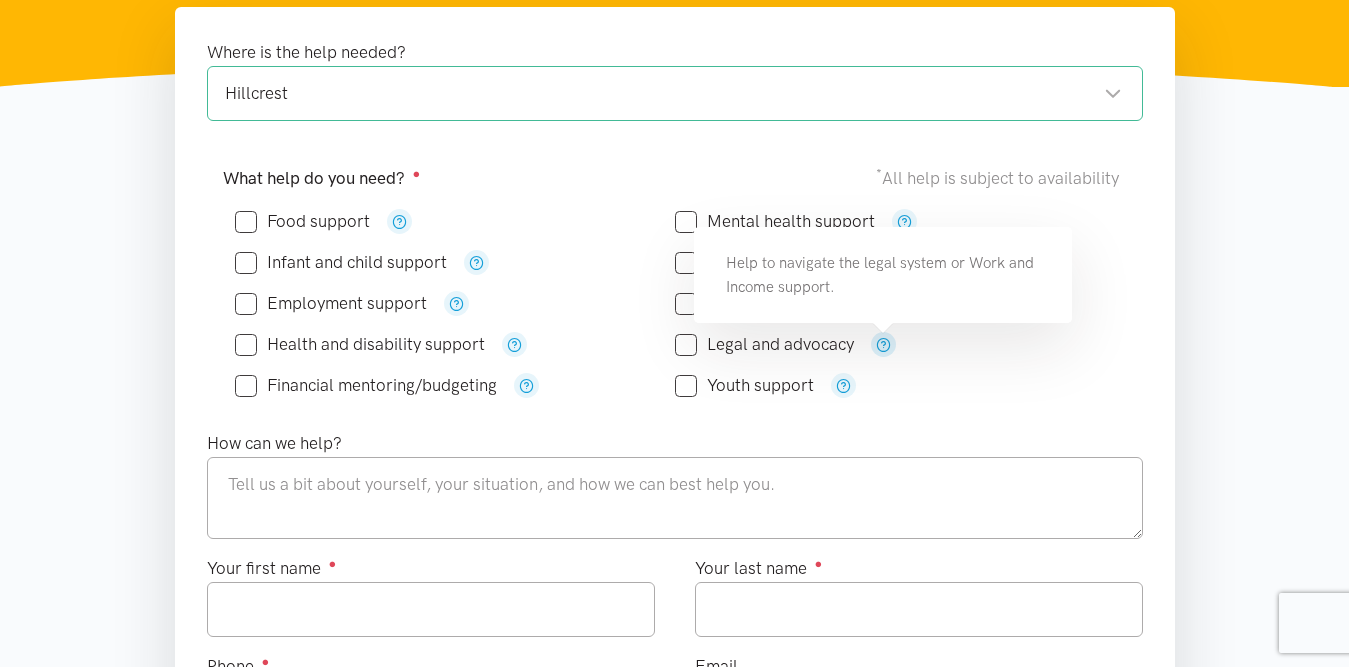 click at bounding box center [883, 344] 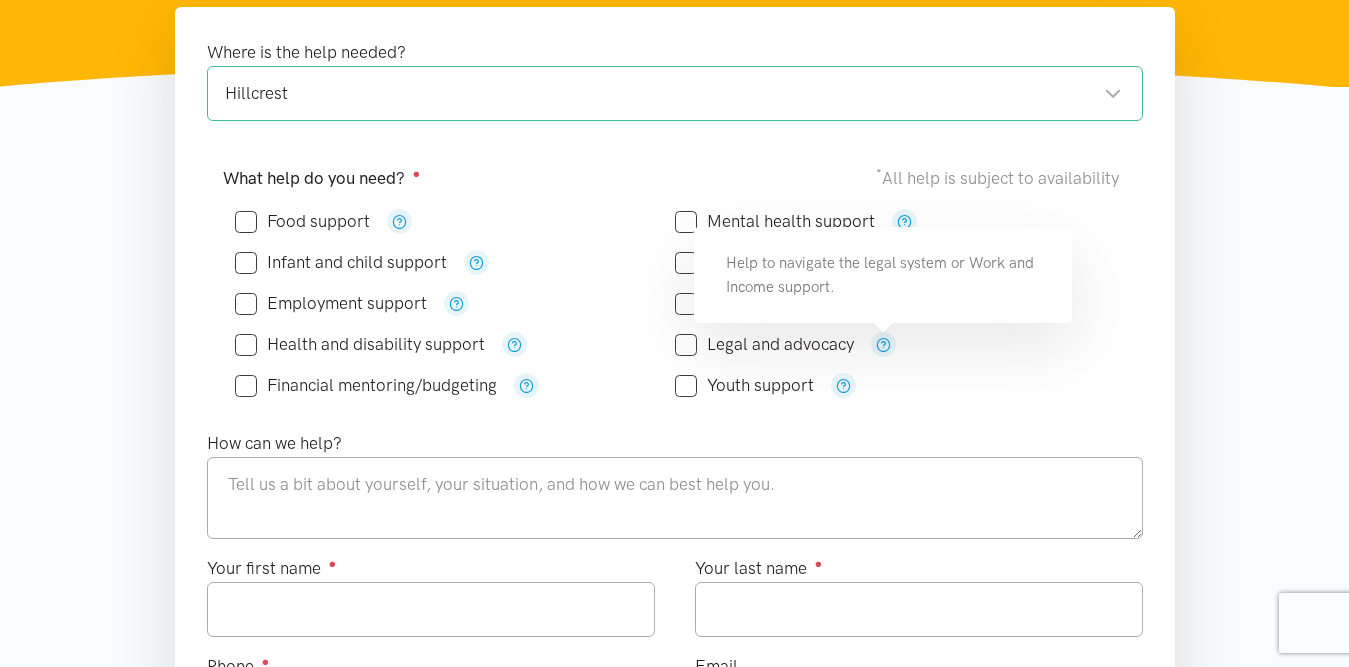 click on "Food support" at bounding box center [302, 221] 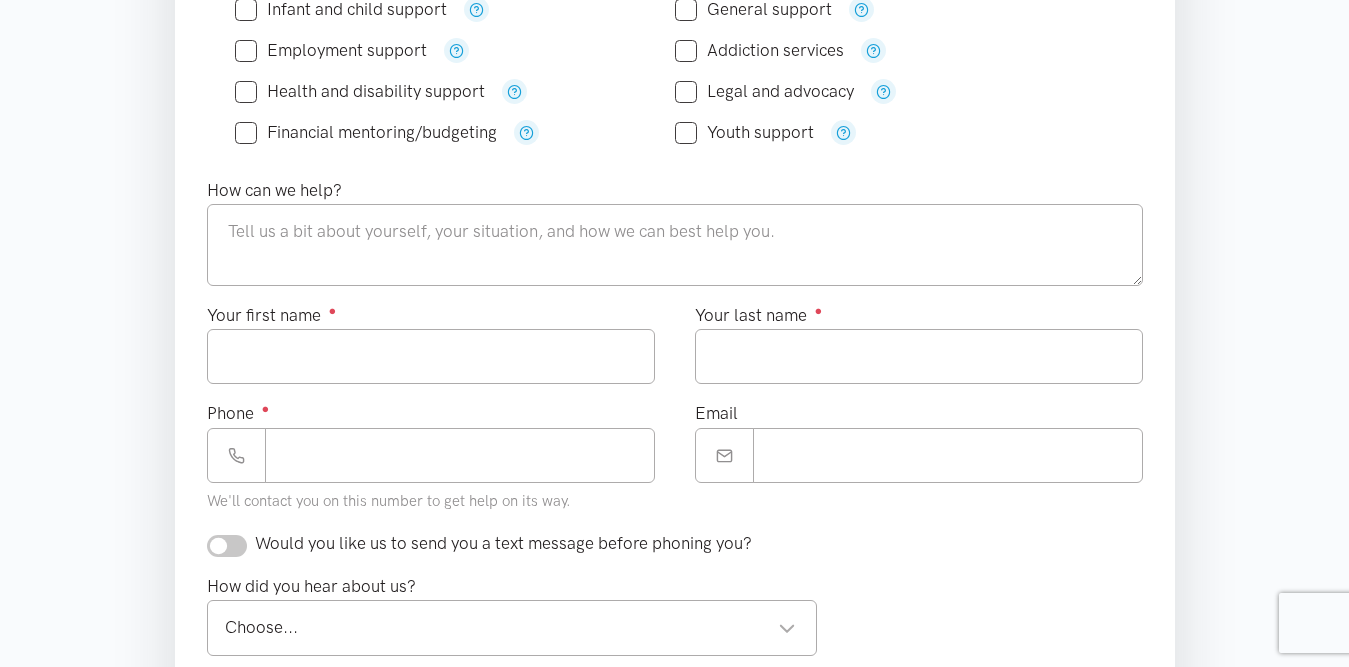 scroll, scrollTop: 546, scrollLeft: 0, axis: vertical 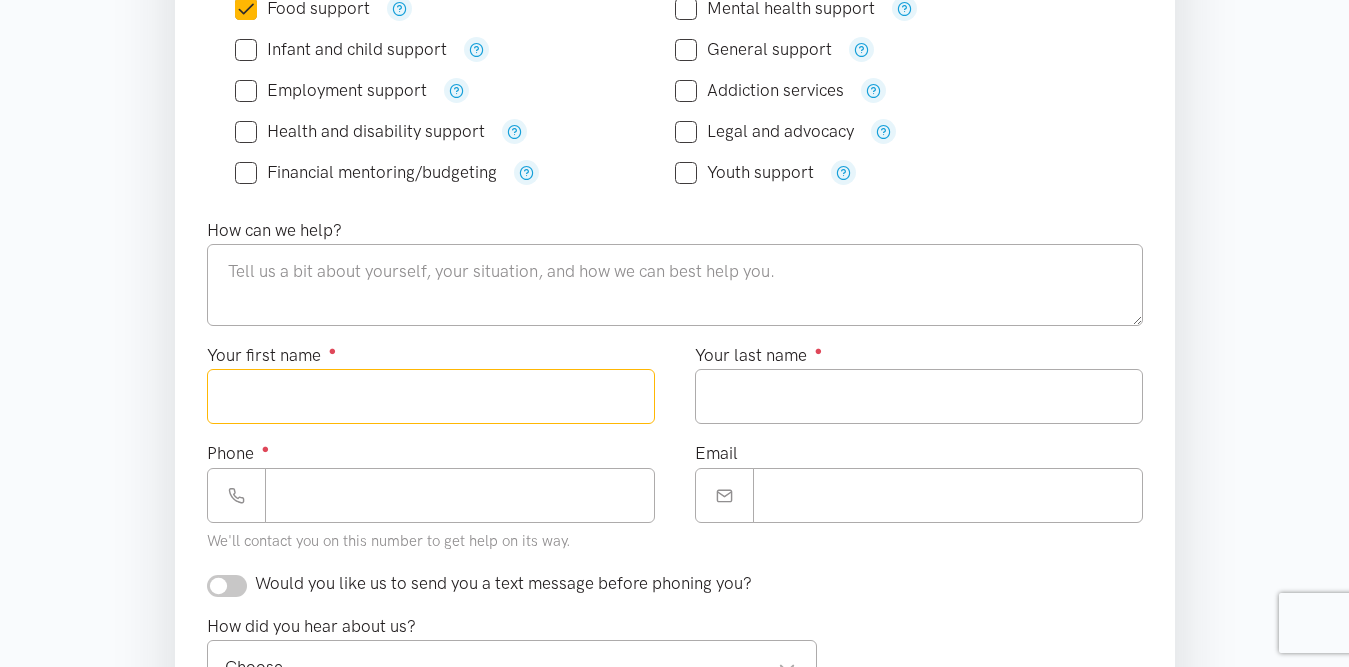 click on "Your first name ●" at bounding box center [431, 396] 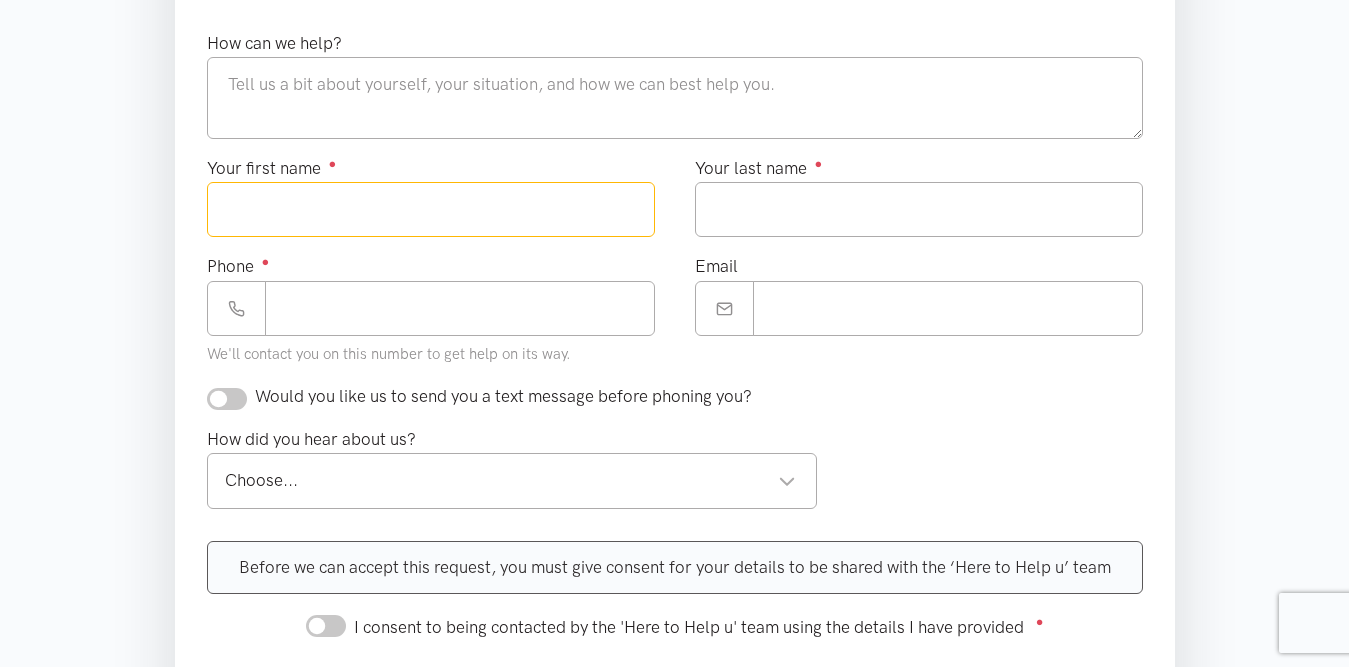 scroll, scrollTop: 759, scrollLeft: 0, axis: vertical 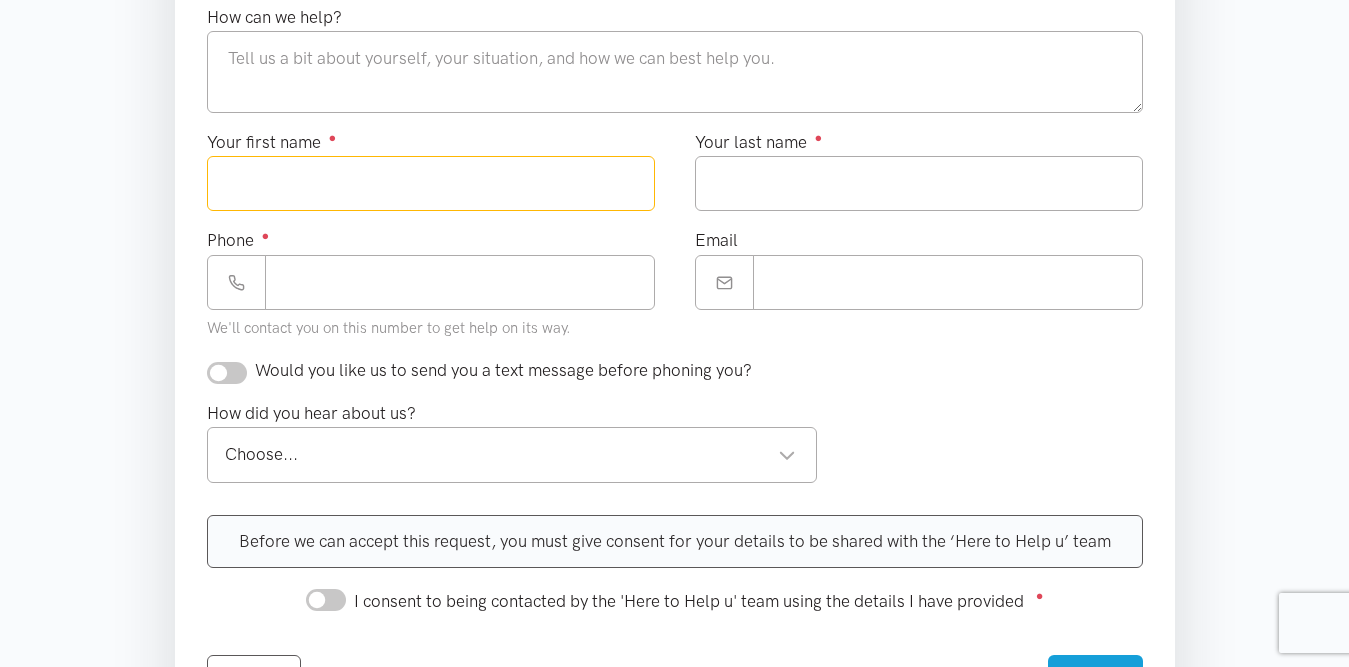 click on "Choose... Choose..." at bounding box center (512, 454) 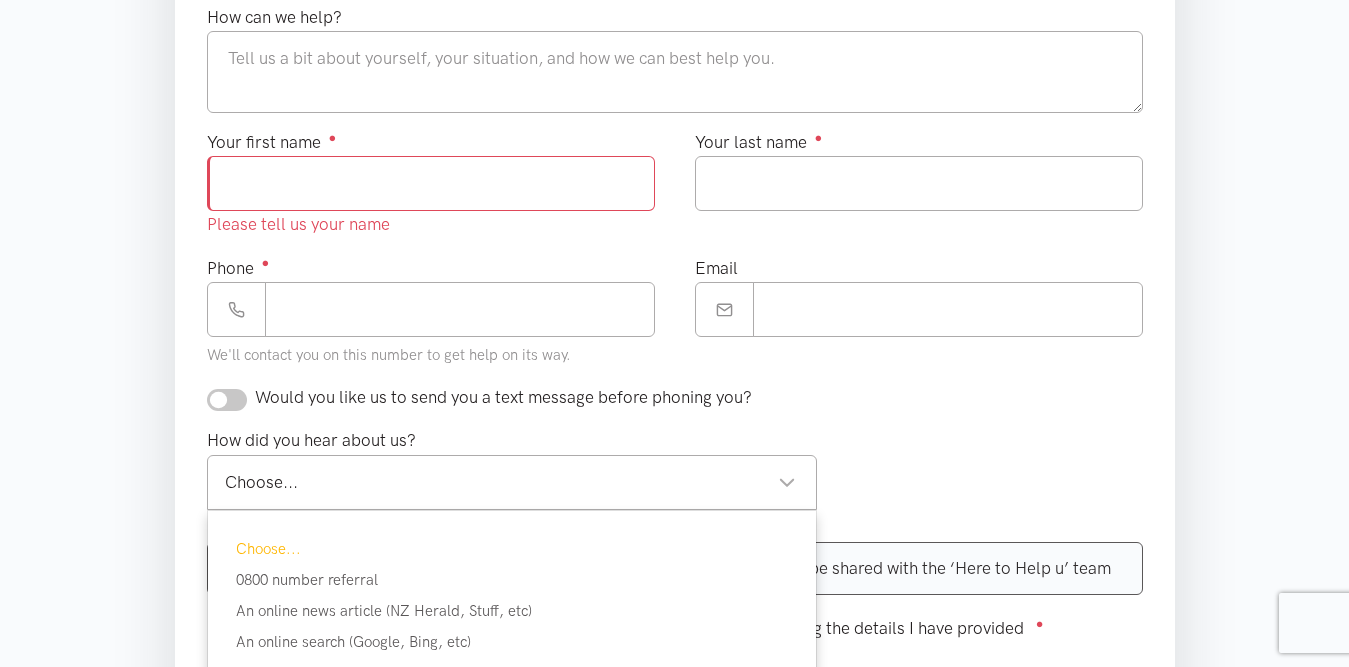click on "Choose..." at bounding box center (511, 482) 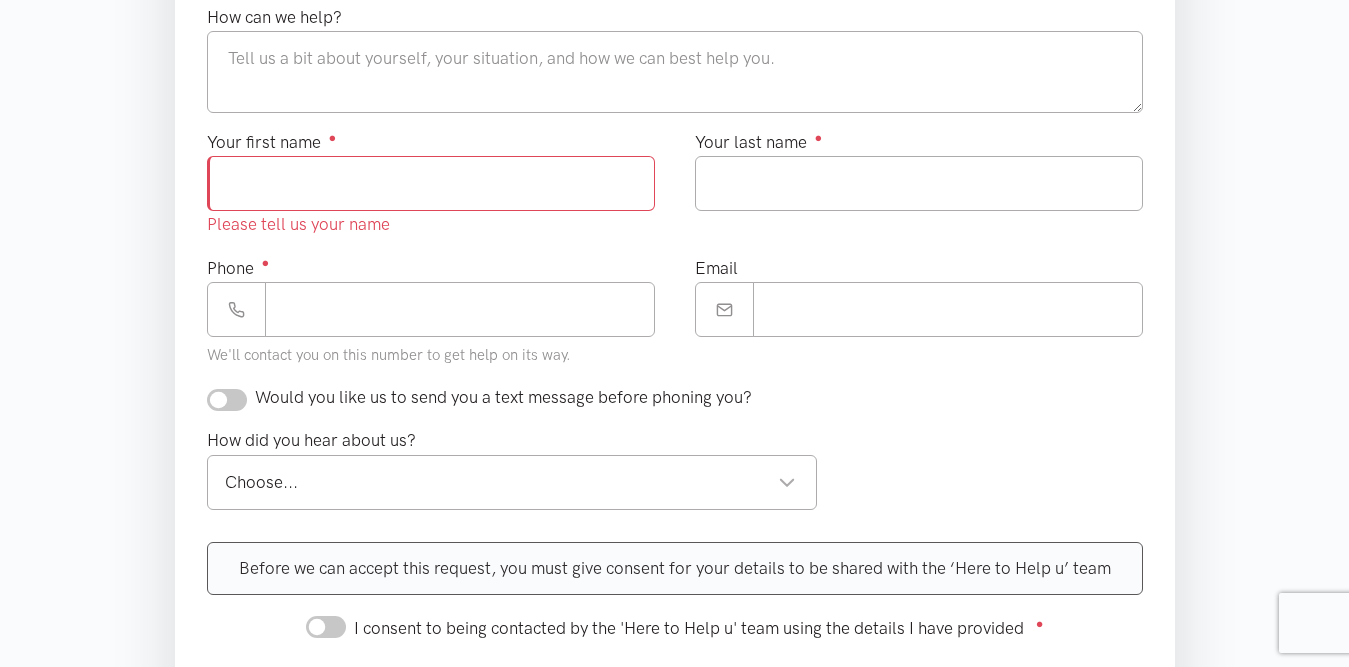click on "How did you hear about us?
Choose... Choose... Choose...
0800 number referral
An online news article (NZ Herald, Stuff, etc)
An online search (Google, Bing, etc)
Fire and Emergency New Zealand
From a community provider
From a family member or friend
From a government agency
From a health professional
From a newsletter (email or post)
From a website or app
From social media (Facebook, Instagram, etc)
Other" at bounding box center [675, 476] 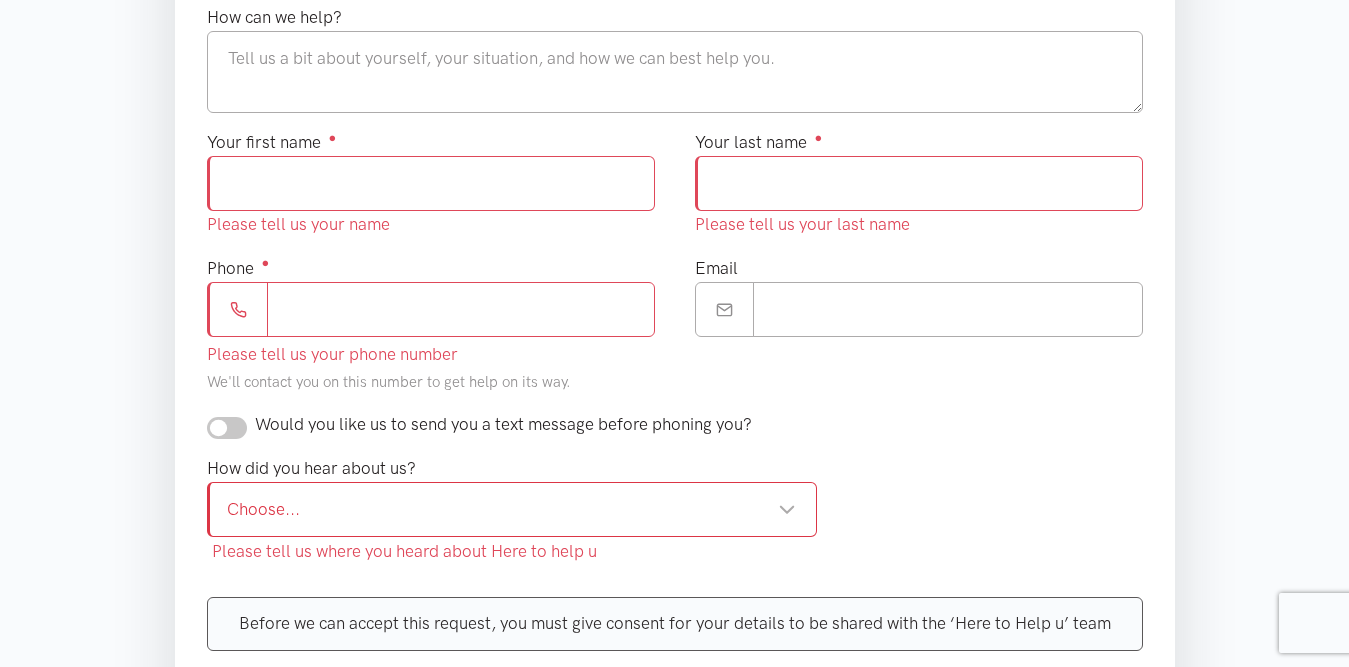 click on "Choose..." at bounding box center (512, 509) 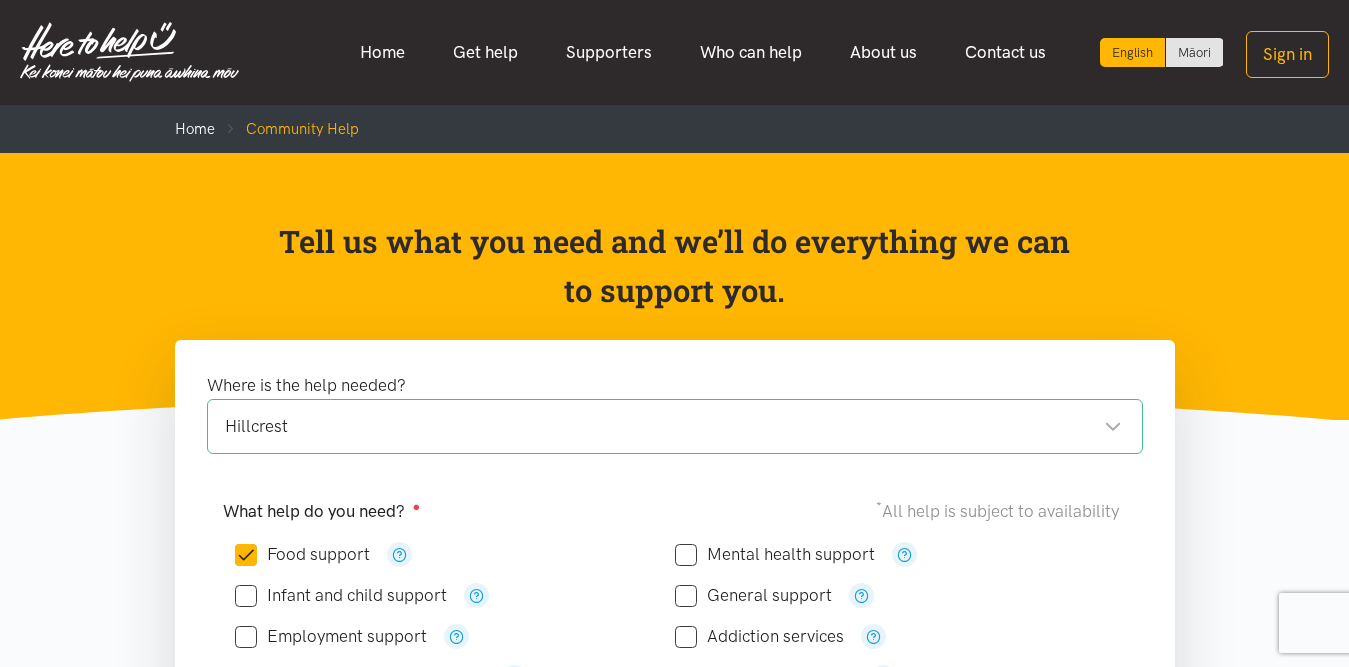 scroll, scrollTop: 584, scrollLeft: 0, axis: vertical 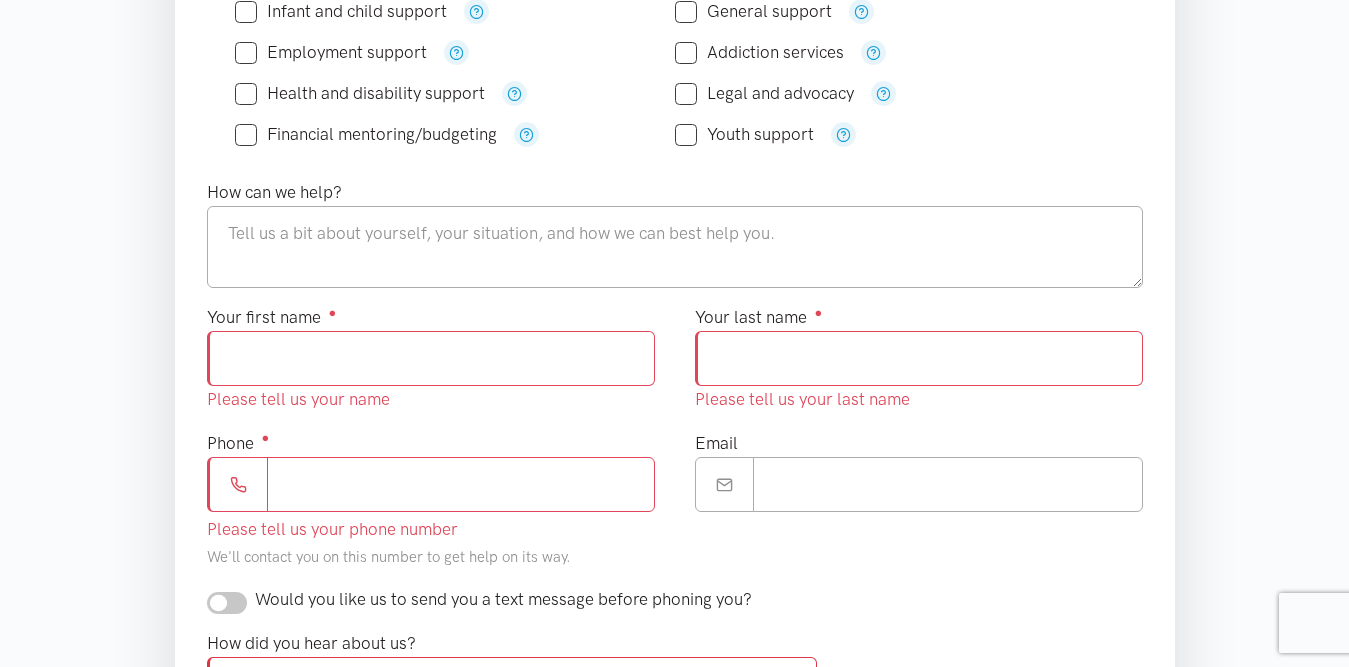 click on "Your first name ●" at bounding box center (431, 358) 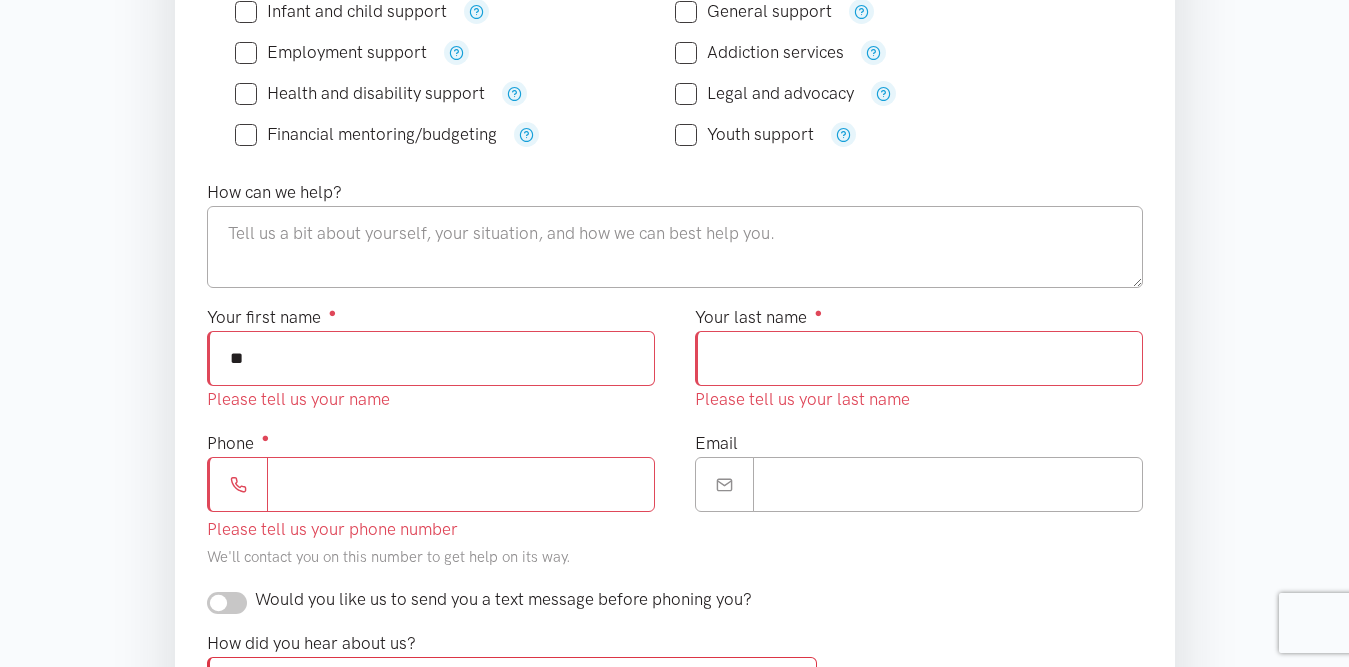 type on "*" 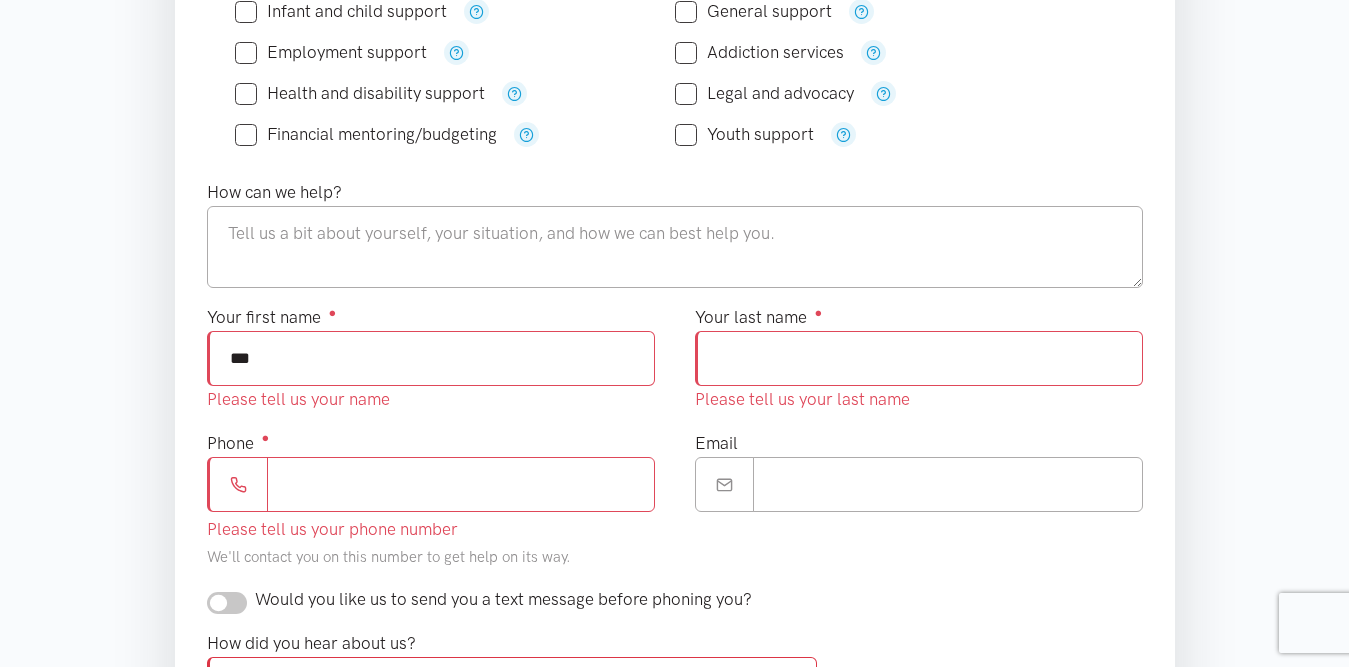 type on "***" 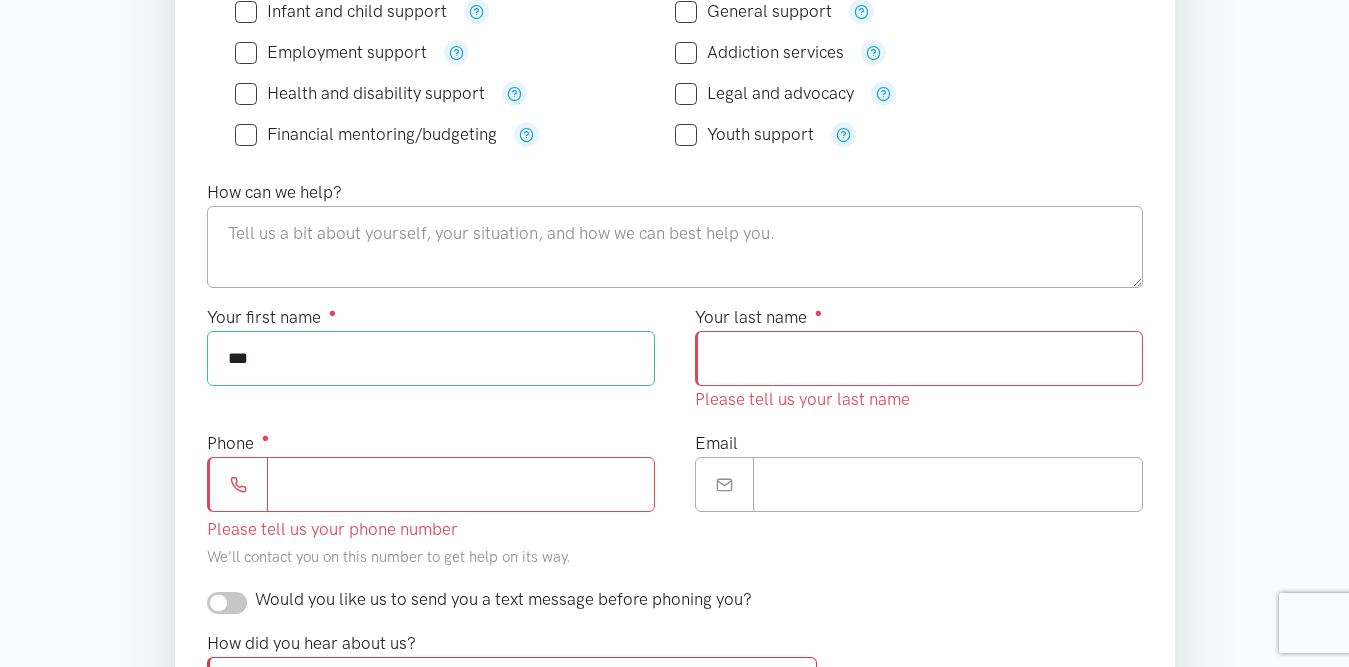 click on "Your last name ●" at bounding box center [919, 358] 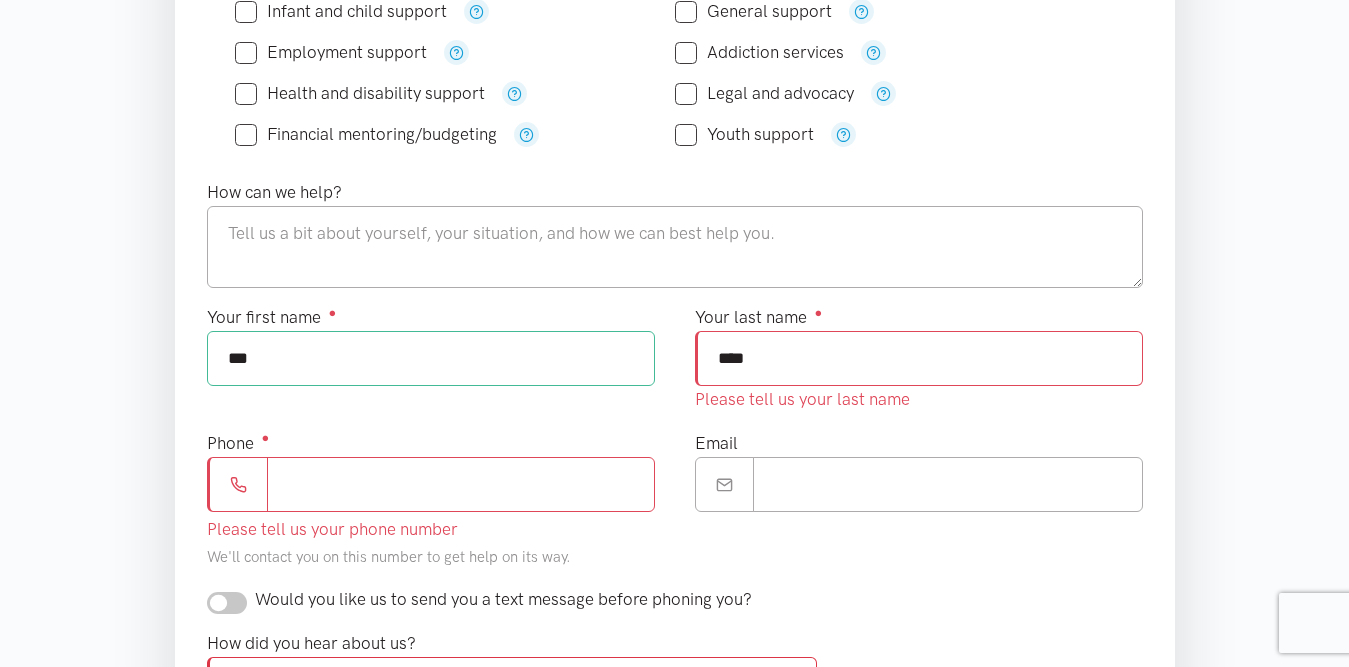 type on "****" 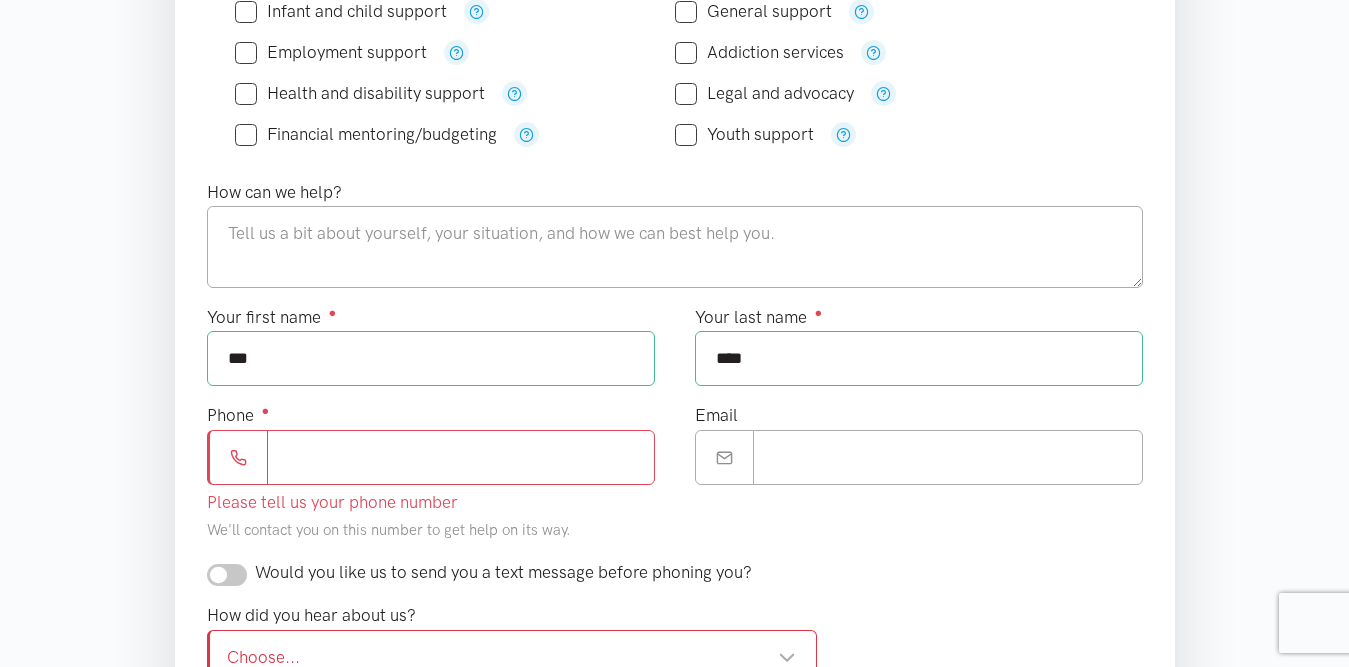 click on "Phone ●" at bounding box center [461, 457] 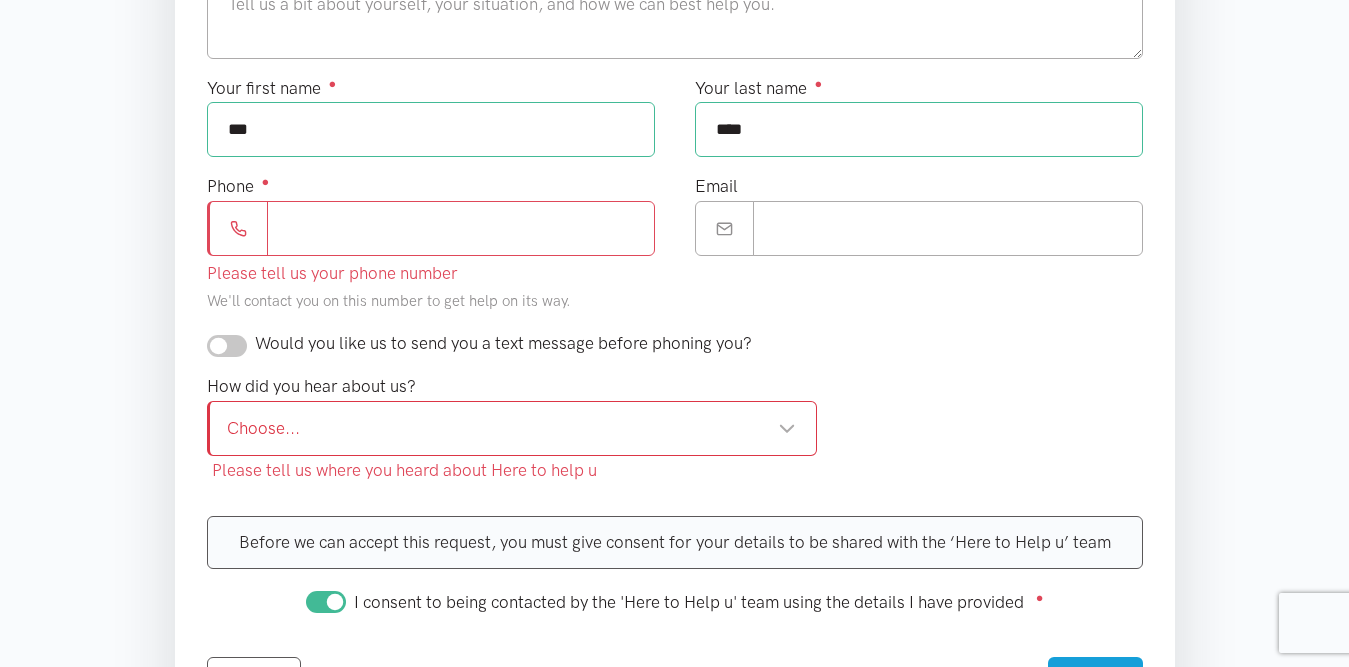scroll, scrollTop: 850, scrollLeft: 0, axis: vertical 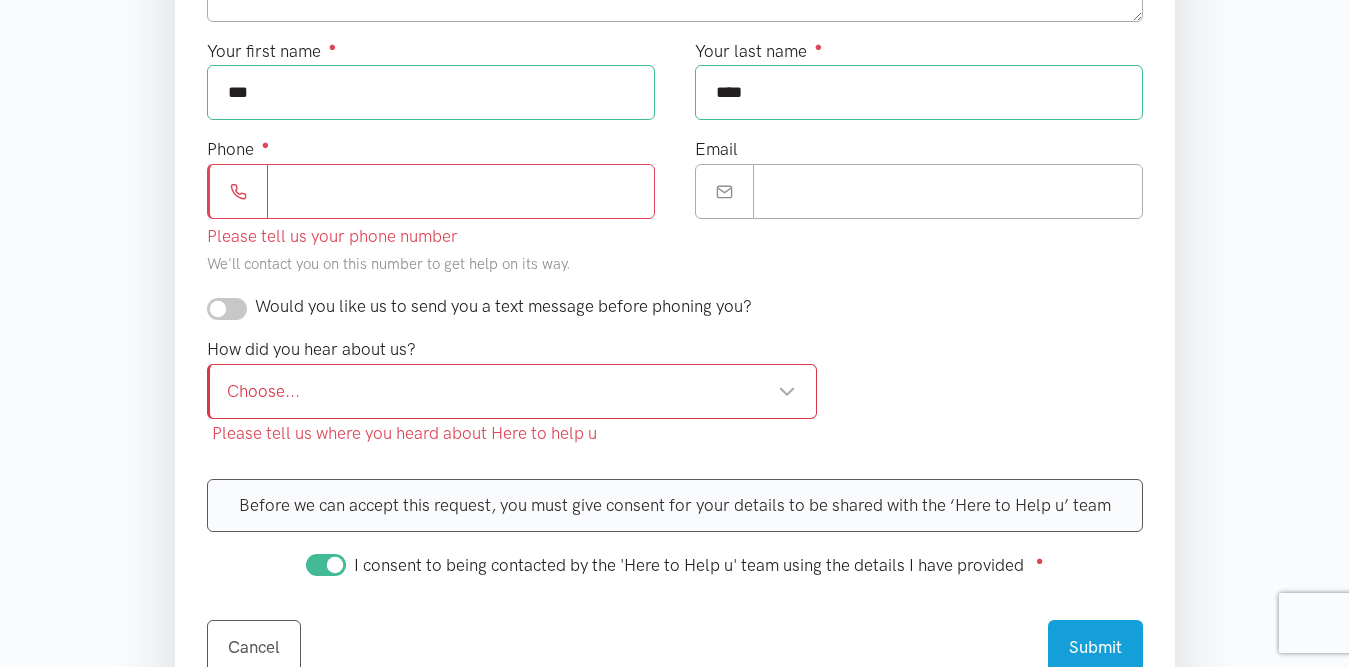 click at bounding box center (227, 309) 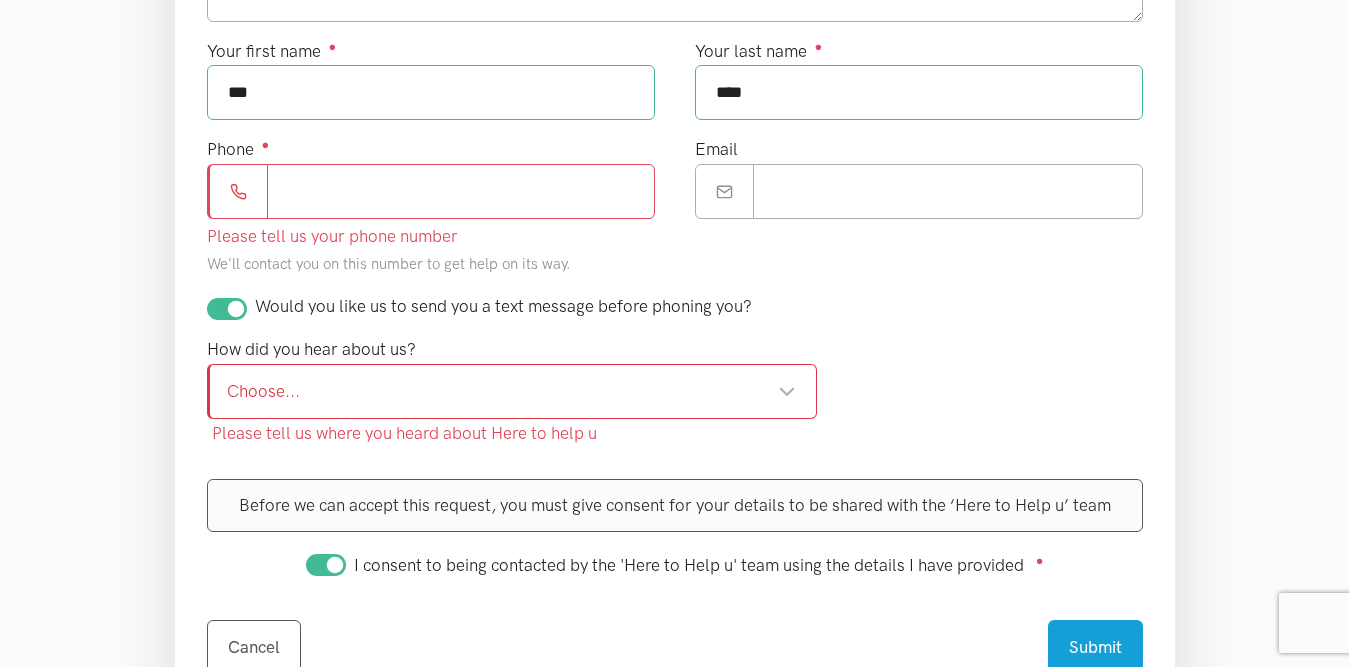click on "Choose..." at bounding box center (512, 391) 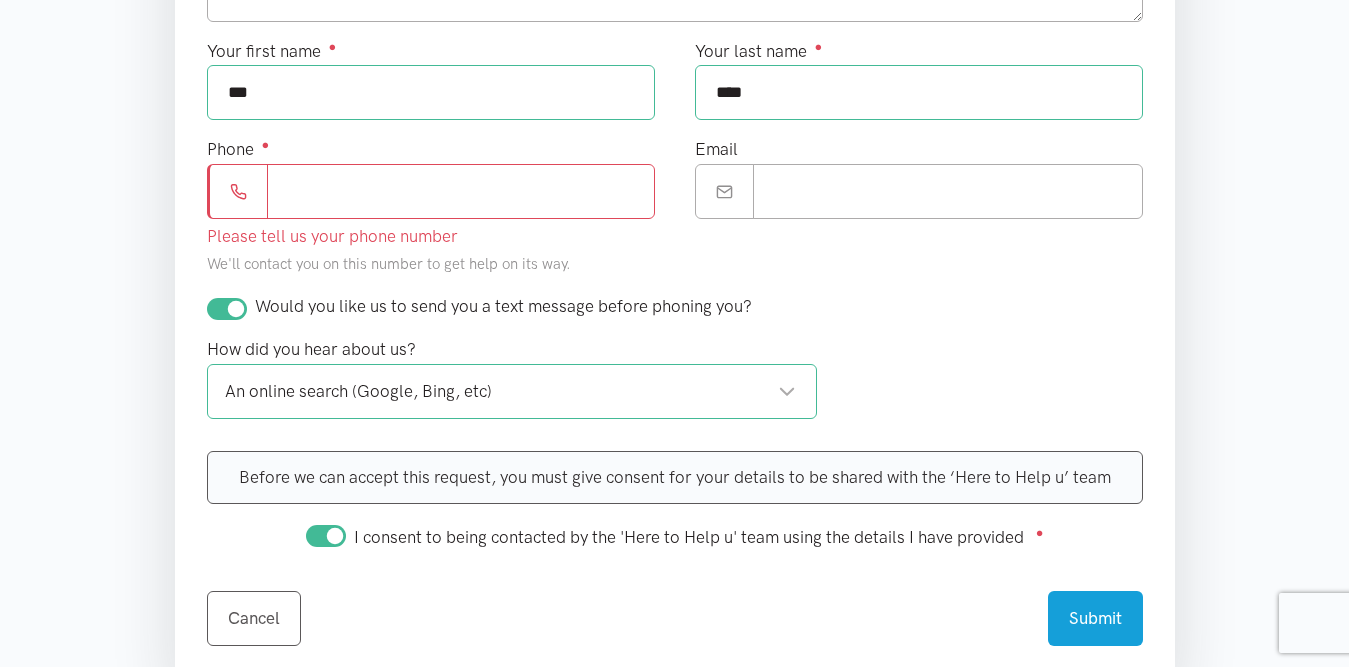 click on "Phone ●" at bounding box center [461, 191] 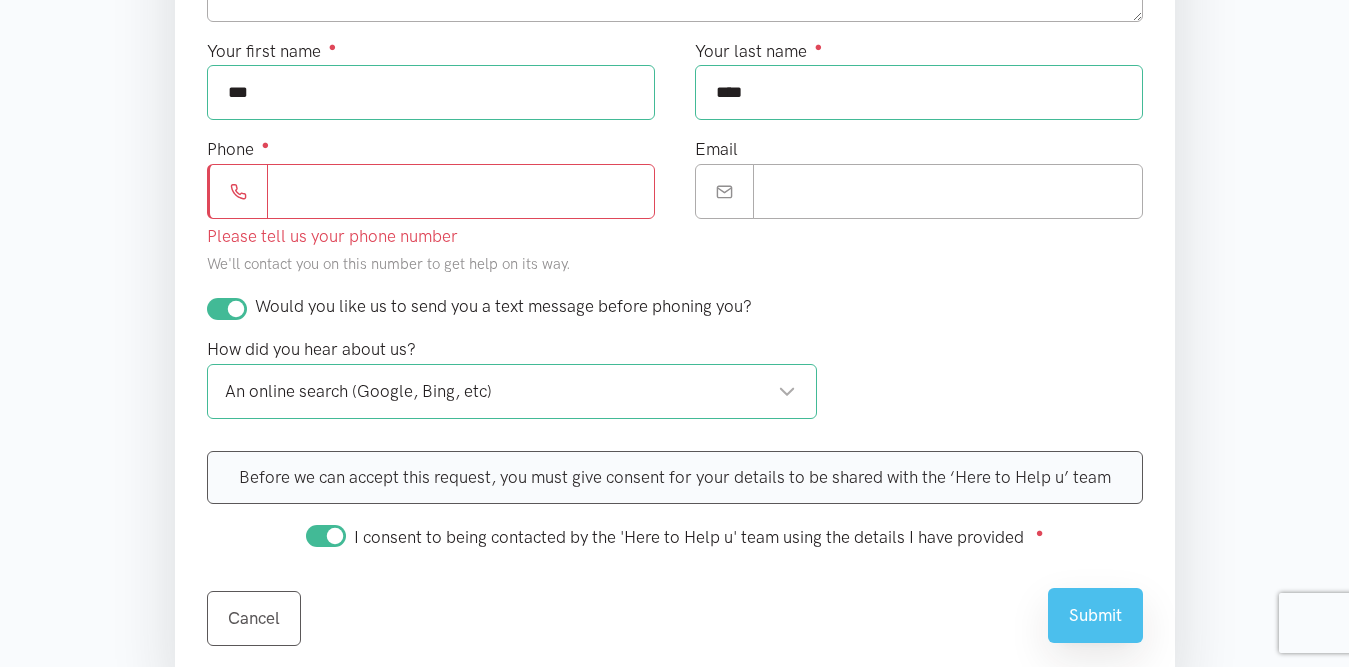 click on "Submit" at bounding box center [1095, 615] 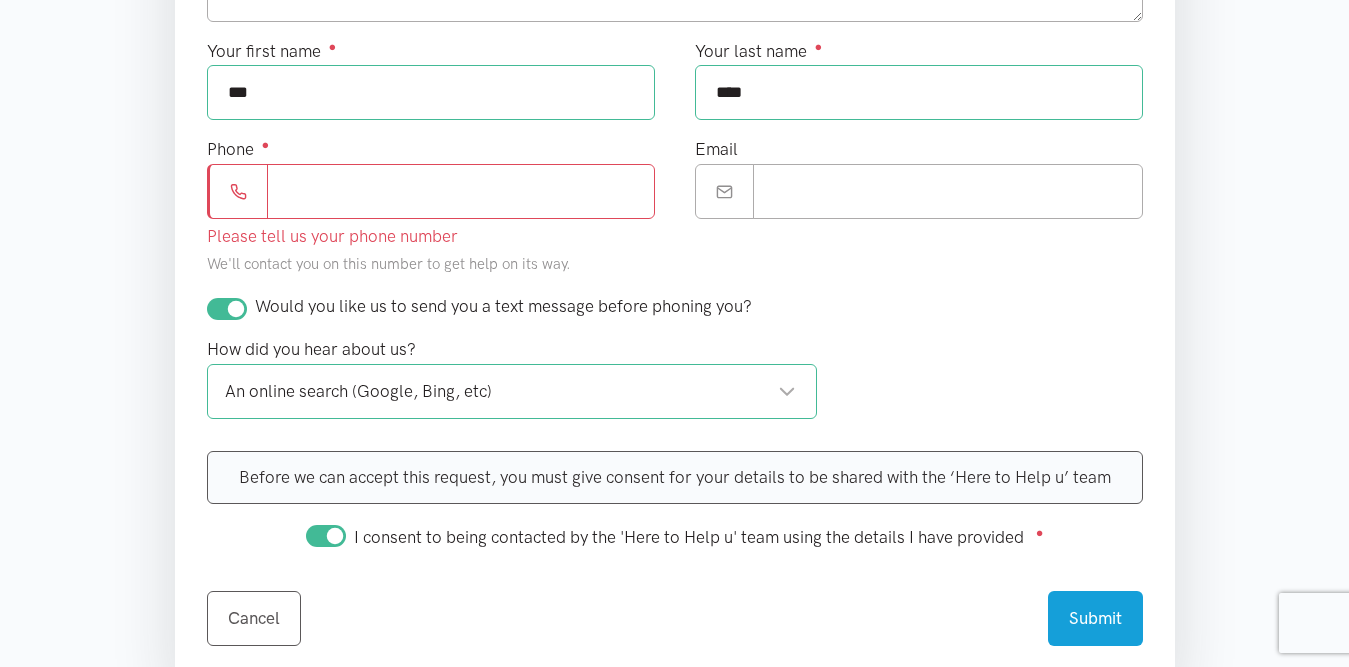 click on "Phone ●" at bounding box center [461, 191] 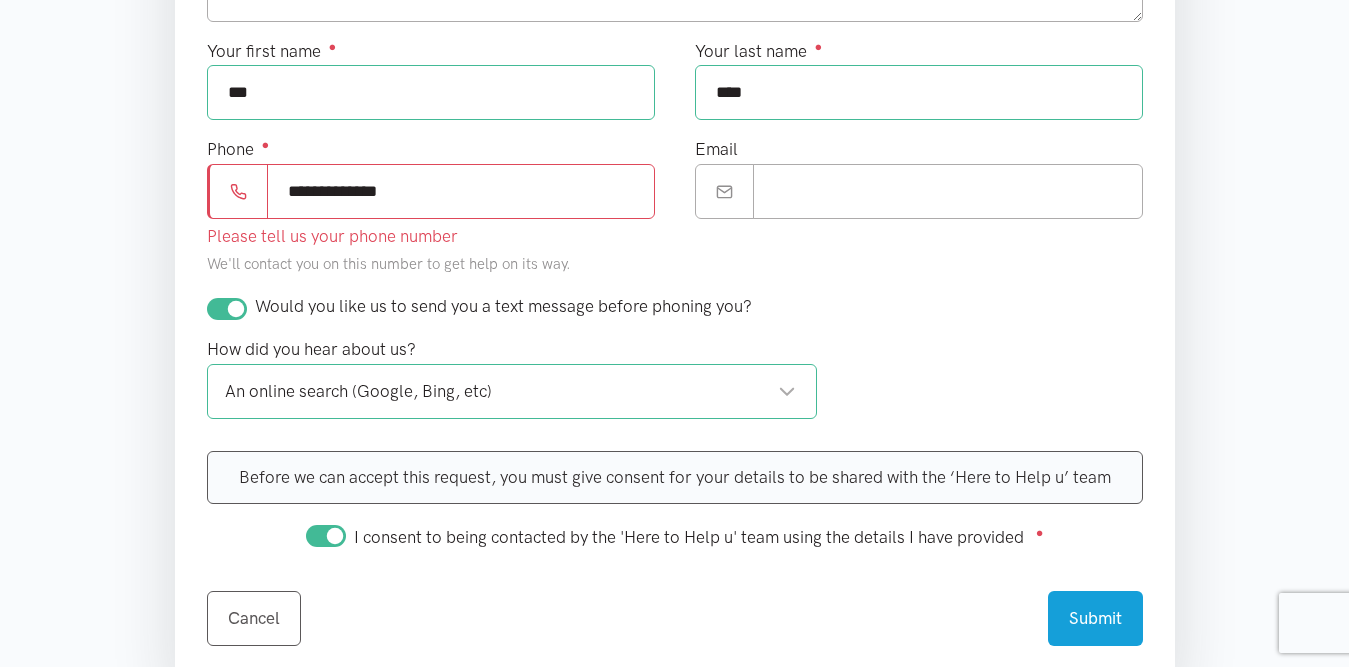 type on "**********" 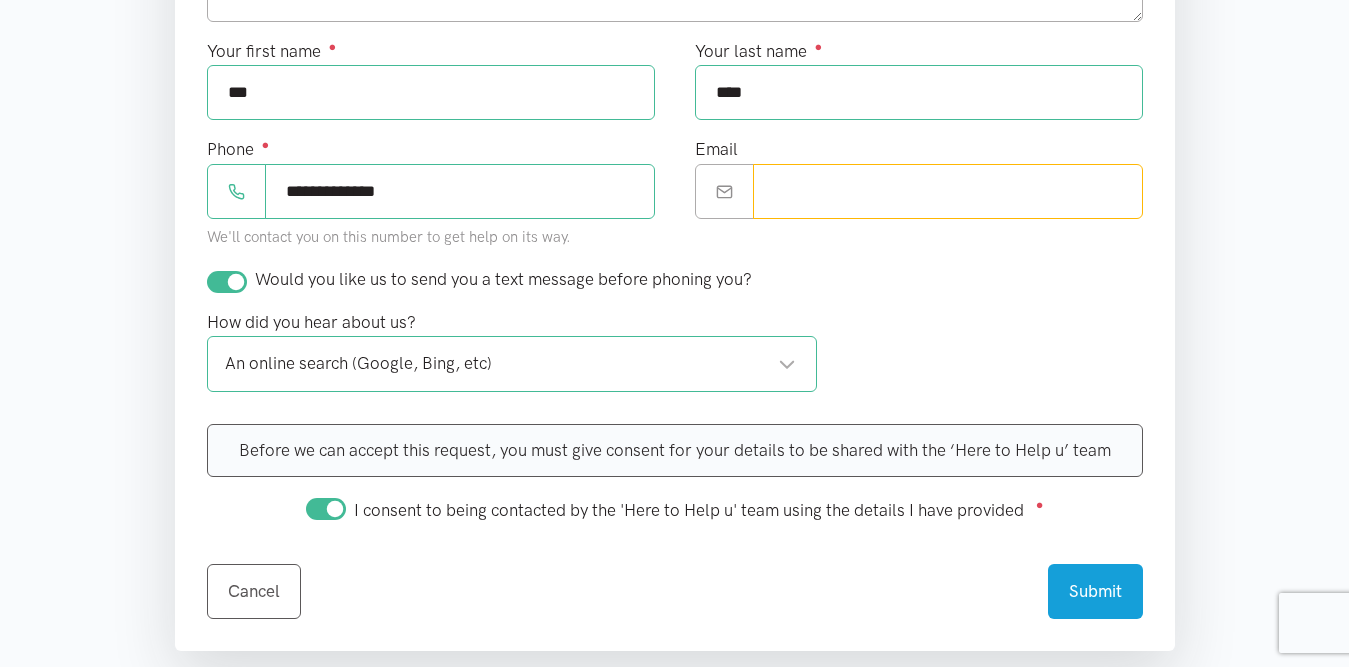 click on "Email" at bounding box center (948, 191) 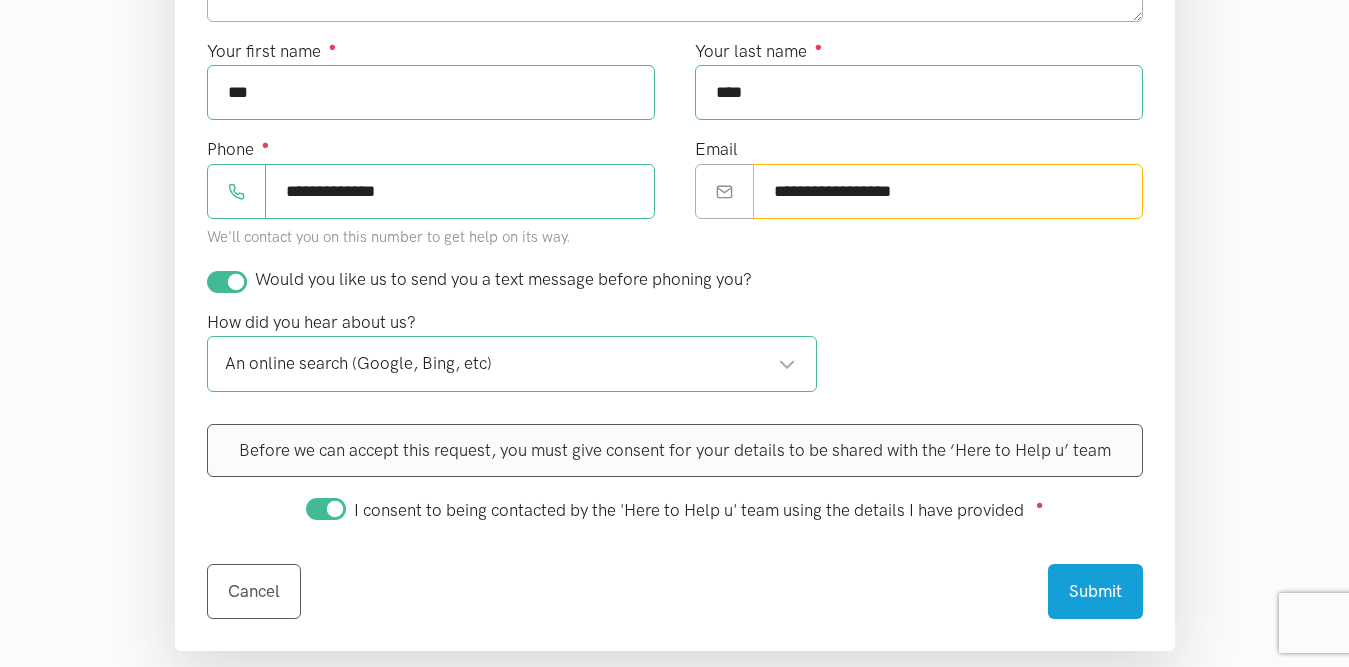 drag, startPoint x: 943, startPoint y: 191, endPoint x: 743, endPoint y: 198, distance: 200.12247 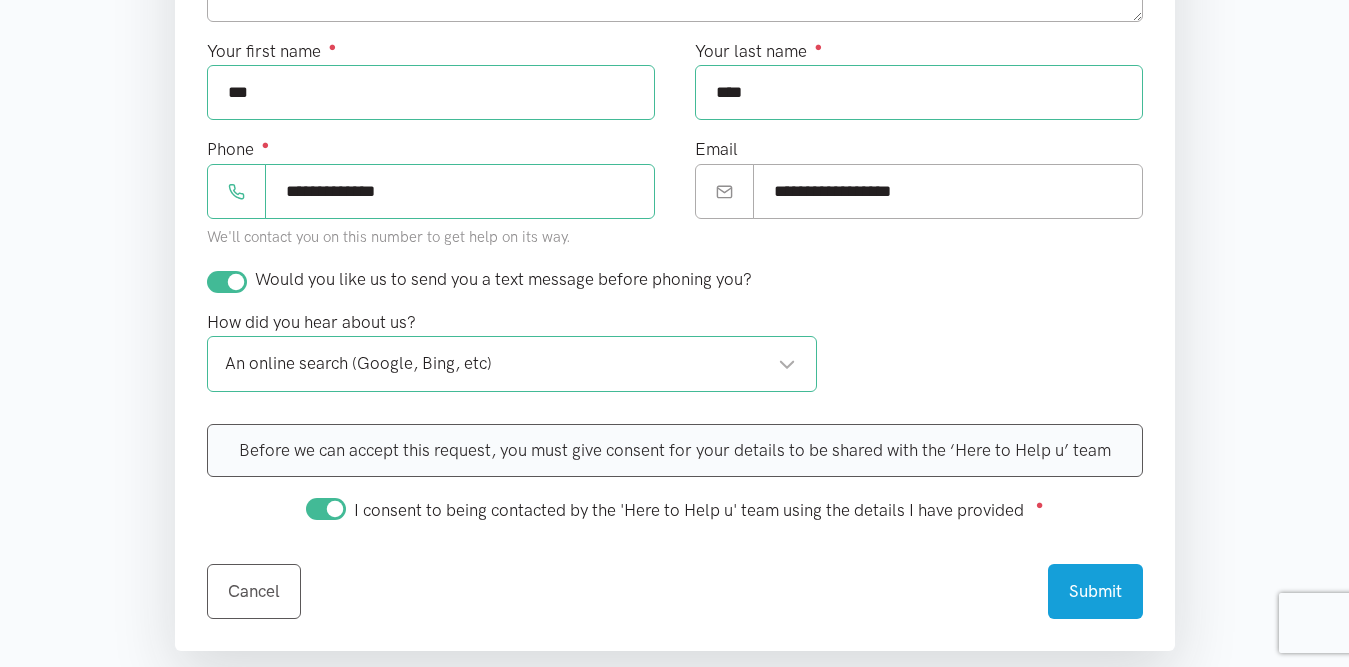 click on "Would you like us to send you a text message before phoning you?" at bounding box center (675, 279) 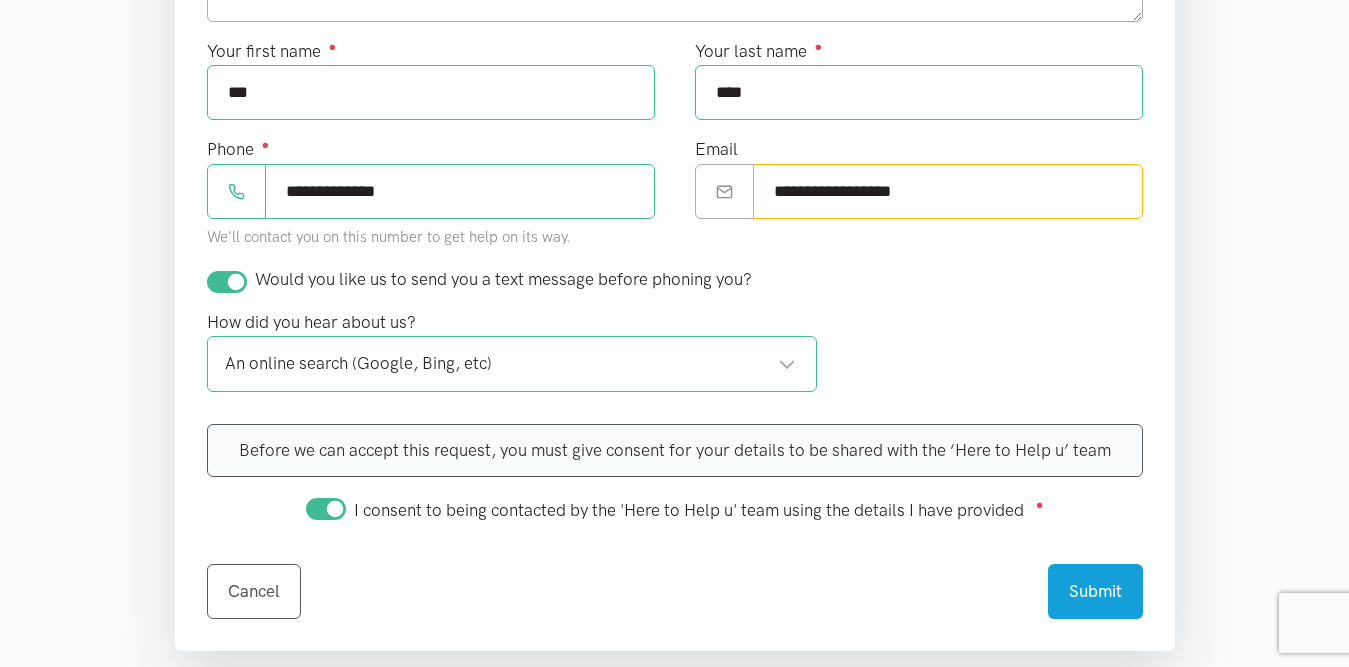 click on "**********" at bounding box center [948, 191] 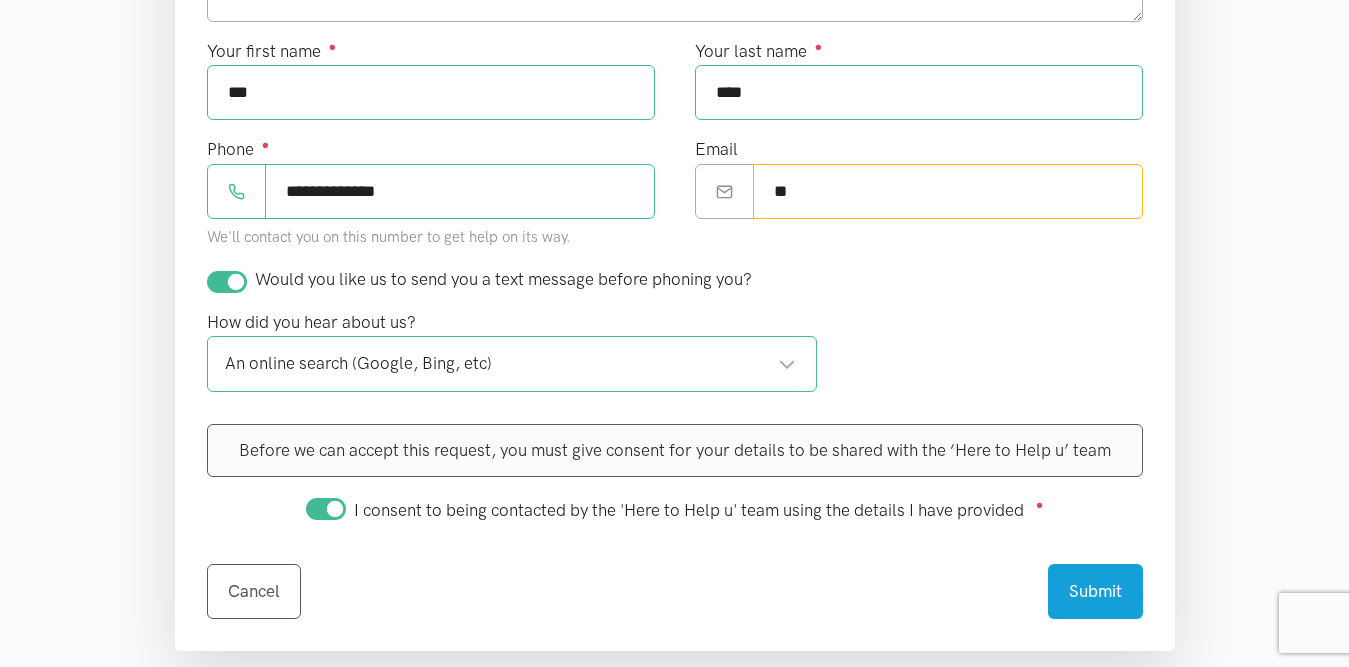 type on "*" 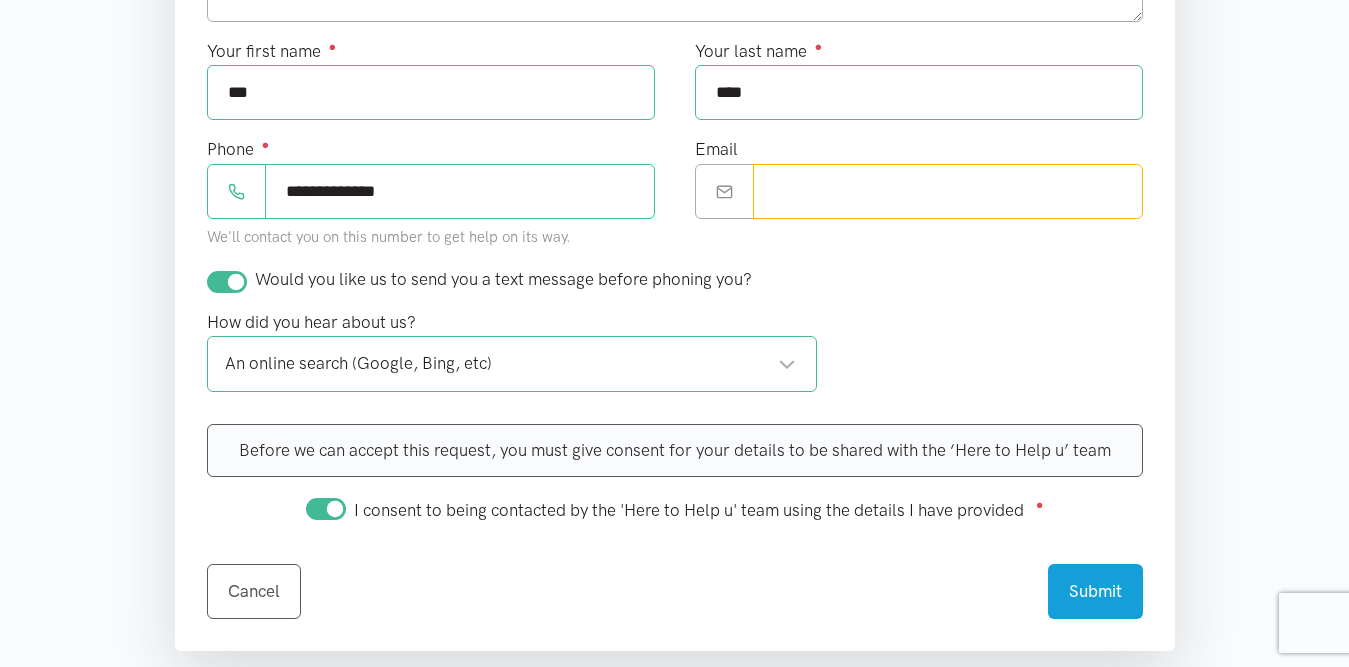 paste on "**********" 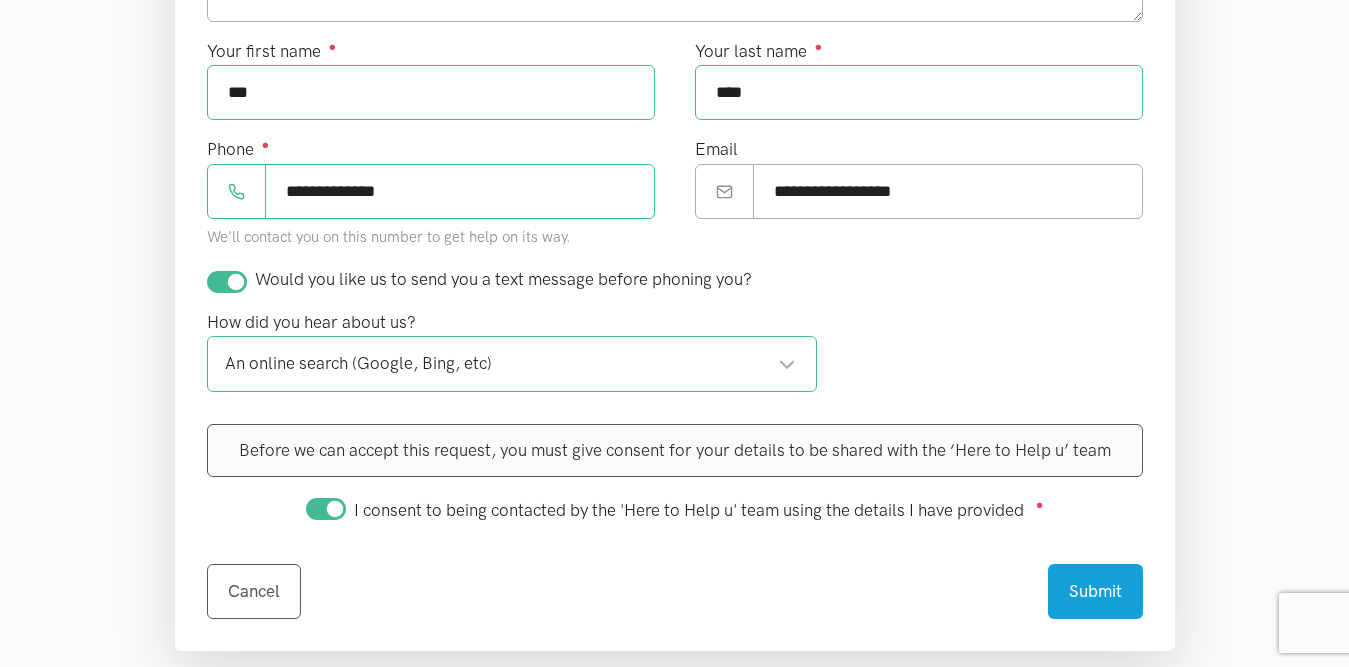 click on "Would you like us to send you a text message before phoning you?" at bounding box center [675, 279] 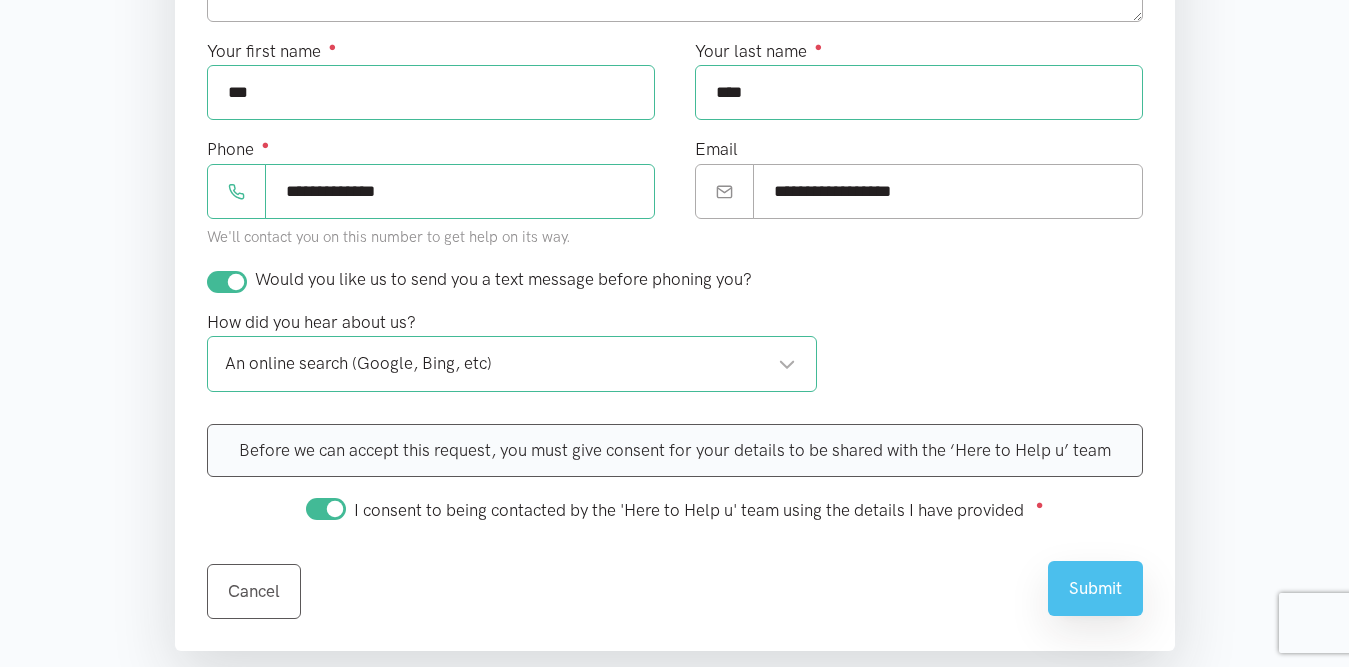 click on "Submit" at bounding box center [1095, 588] 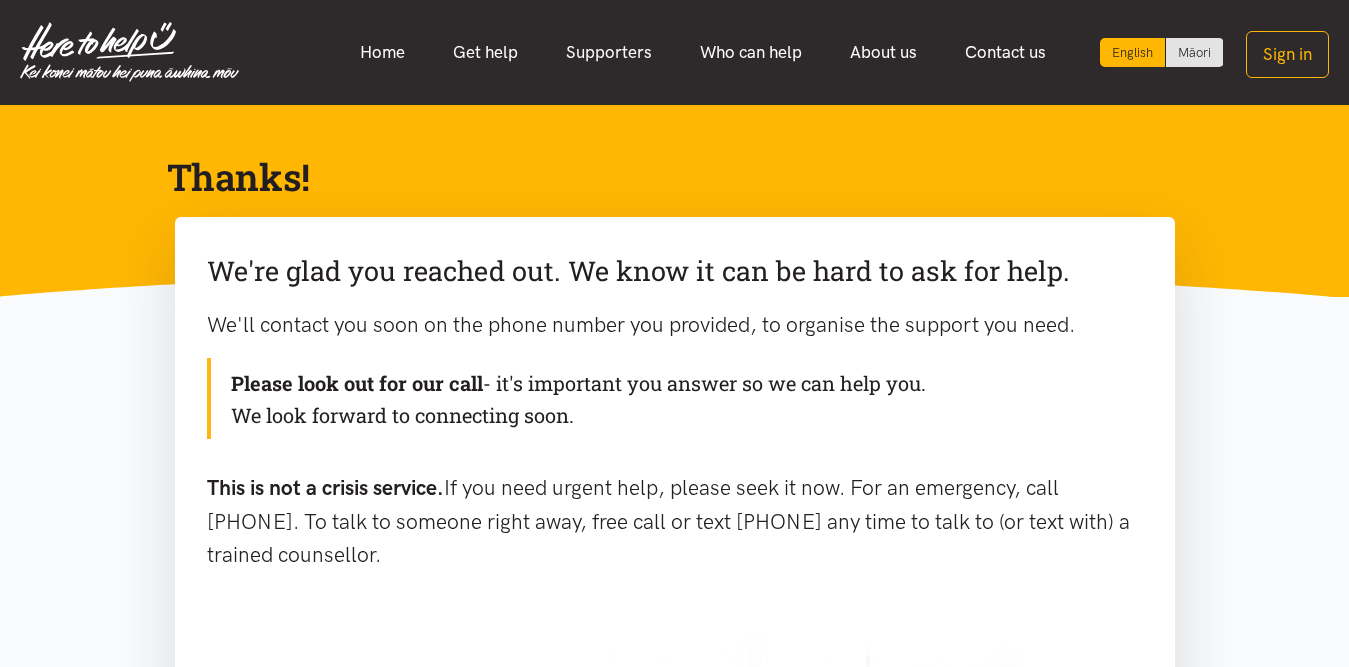 scroll, scrollTop: 0, scrollLeft: 0, axis: both 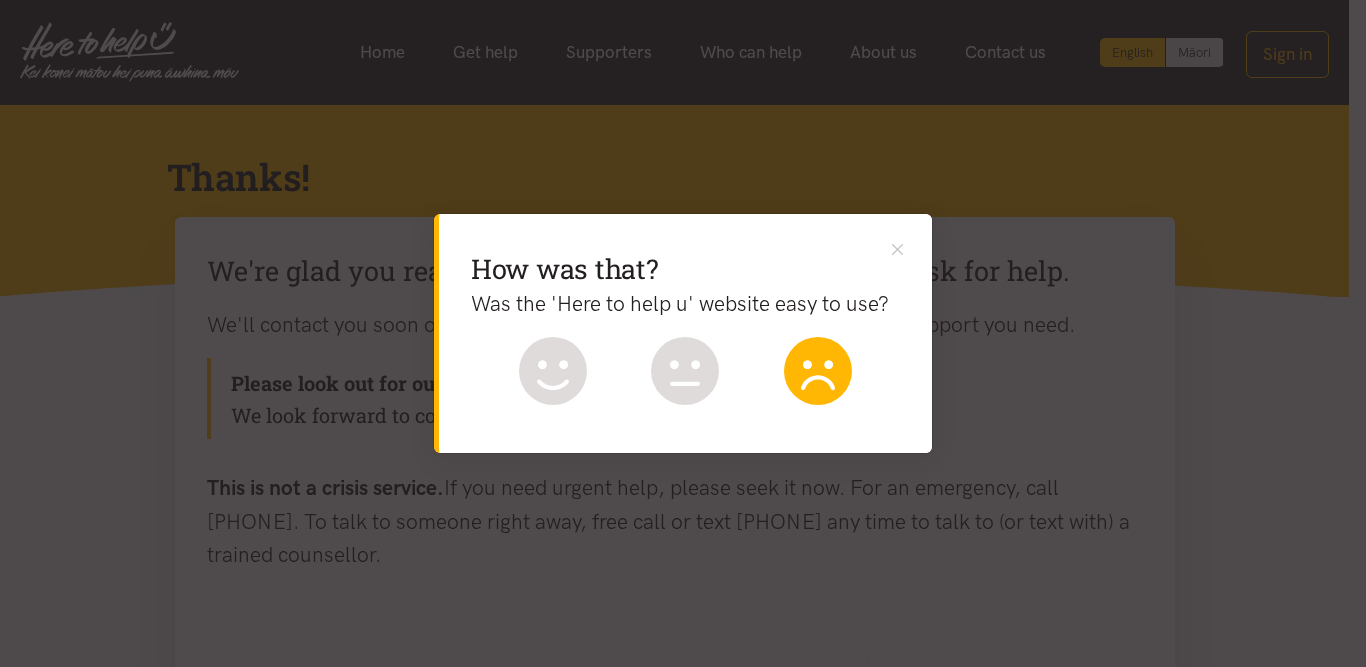 click 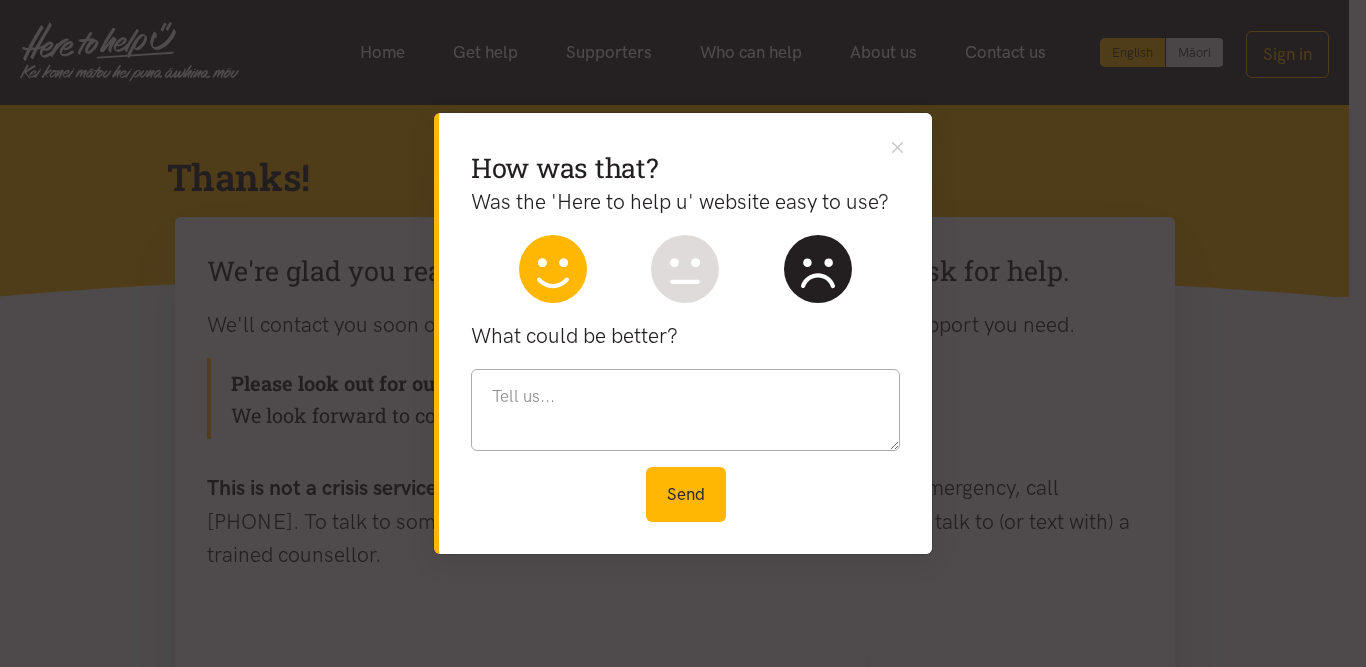 click 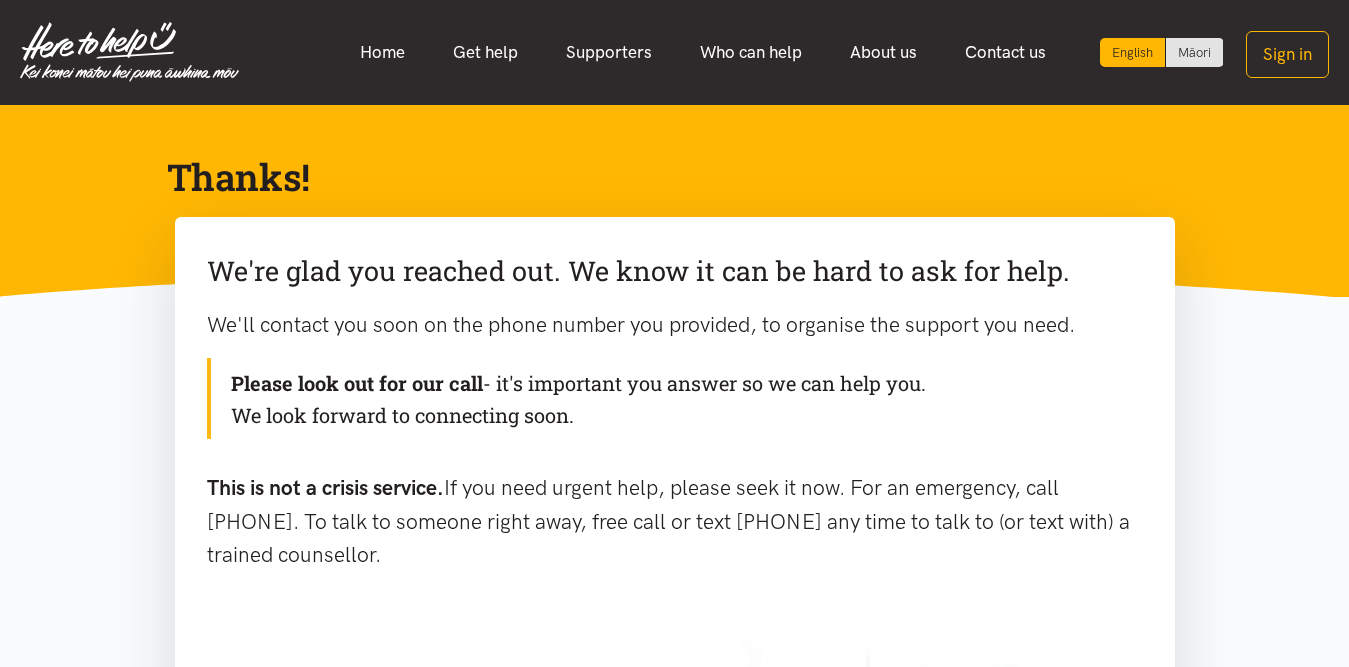 click on "We'll contact you soon on the phone number you provided, to organise the support you need." at bounding box center [675, 325] 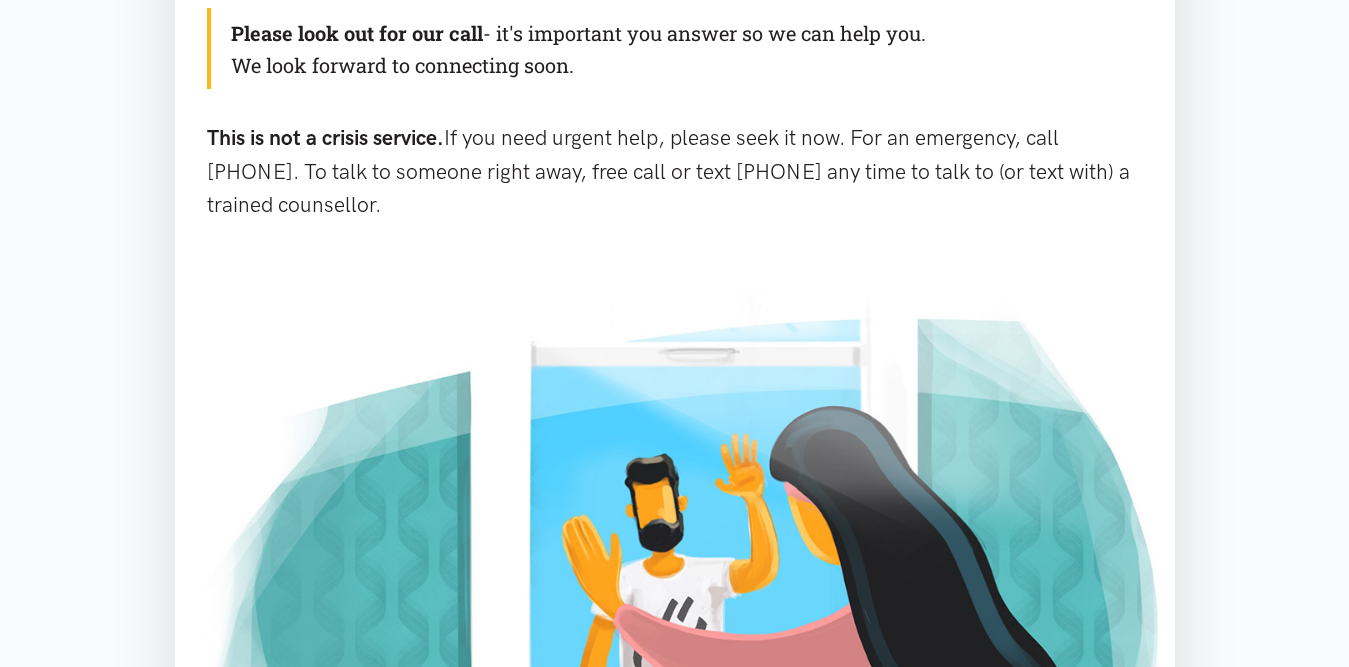 scroll, scrollTop: 0, scrollLeft: 0, axis: both 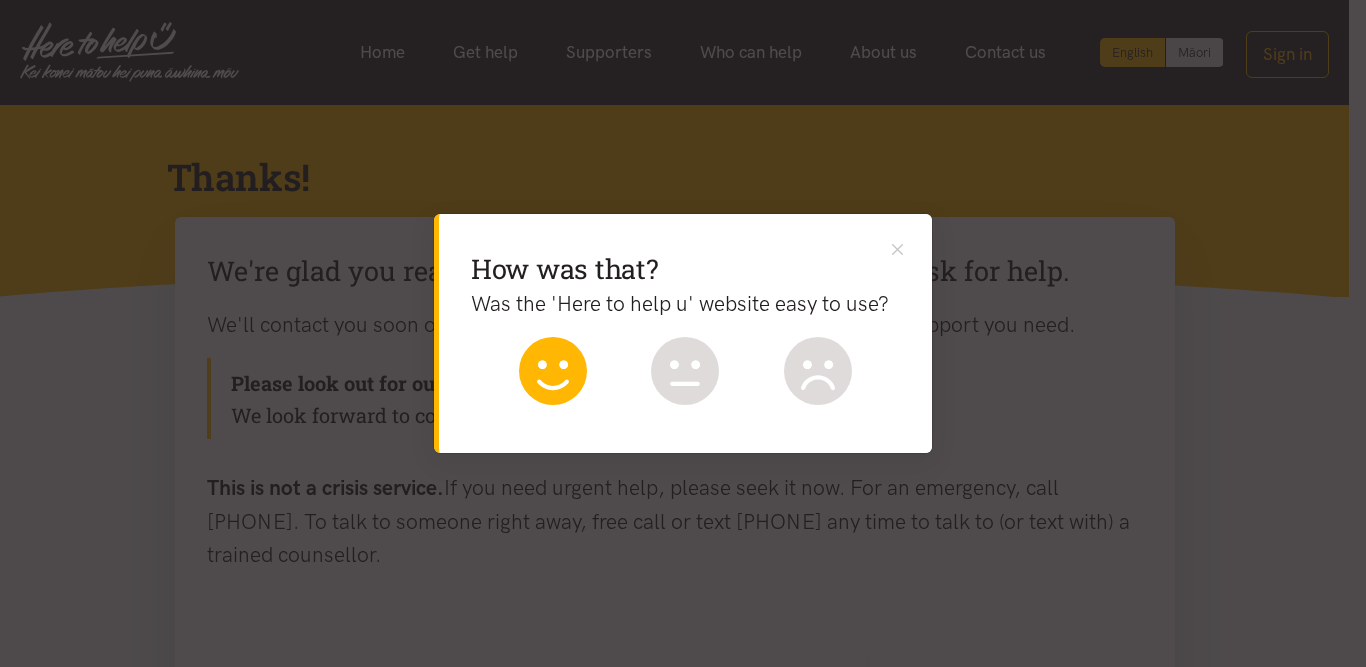 click 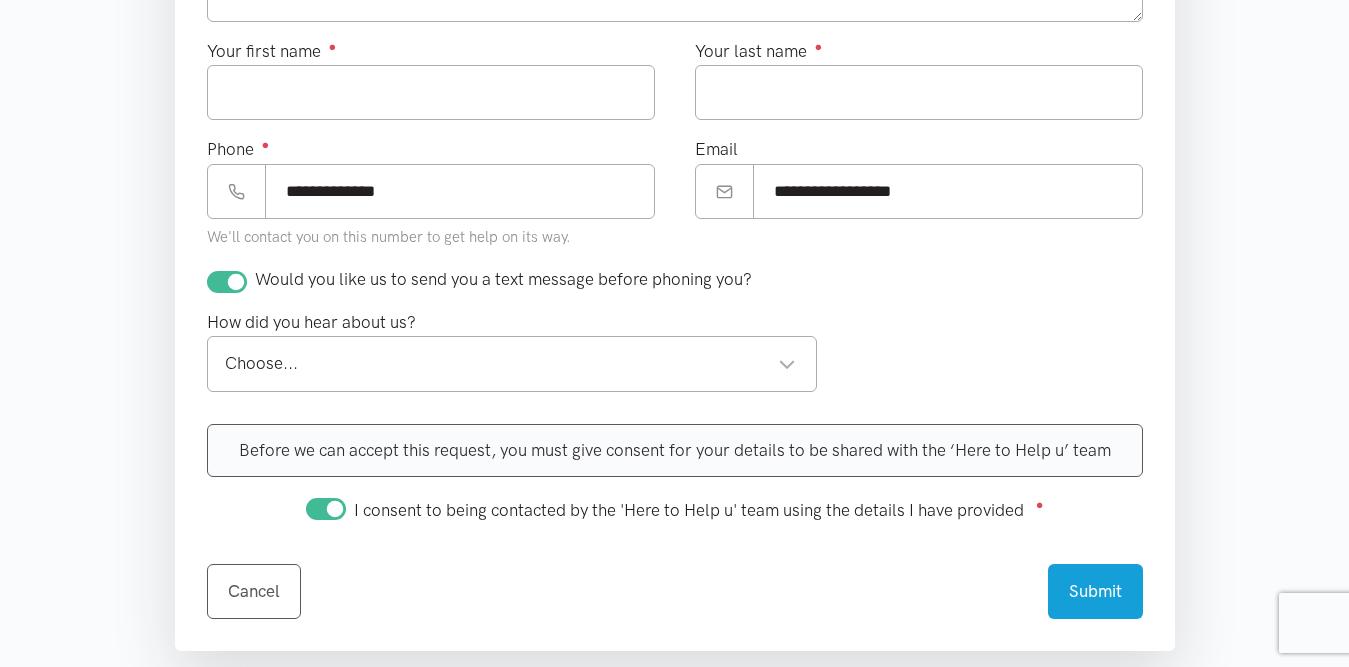 scroll, scrollTop: 850, scrollLeft: 0, axis: vertical 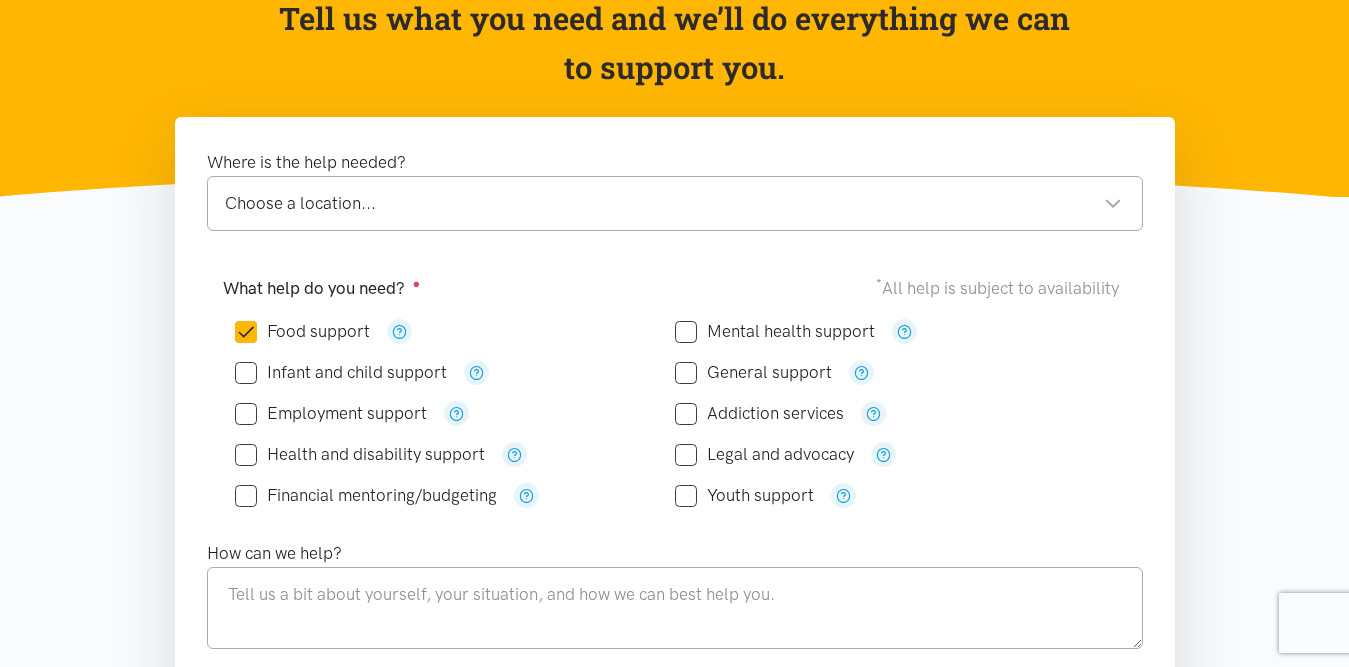 click on "Choose a location..." at bounding box center (673, 203) 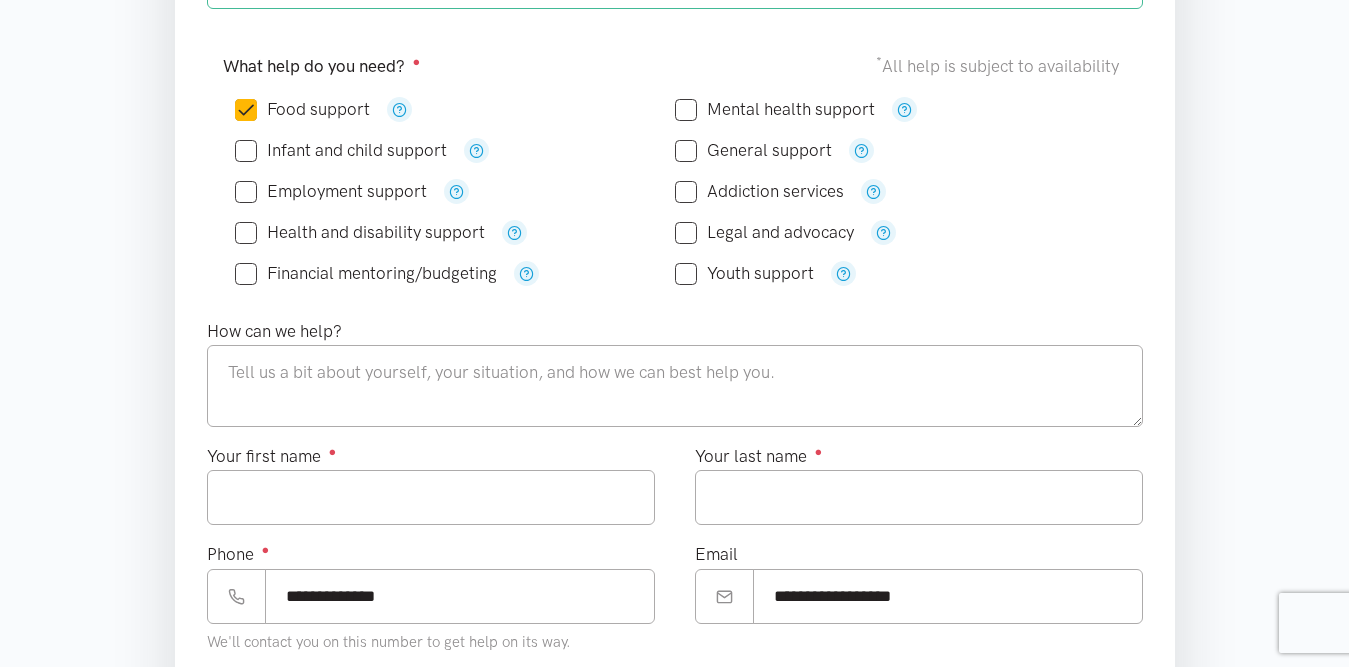 scroll, scrollTop: 437, scrollLeft: 0, axis: vertical 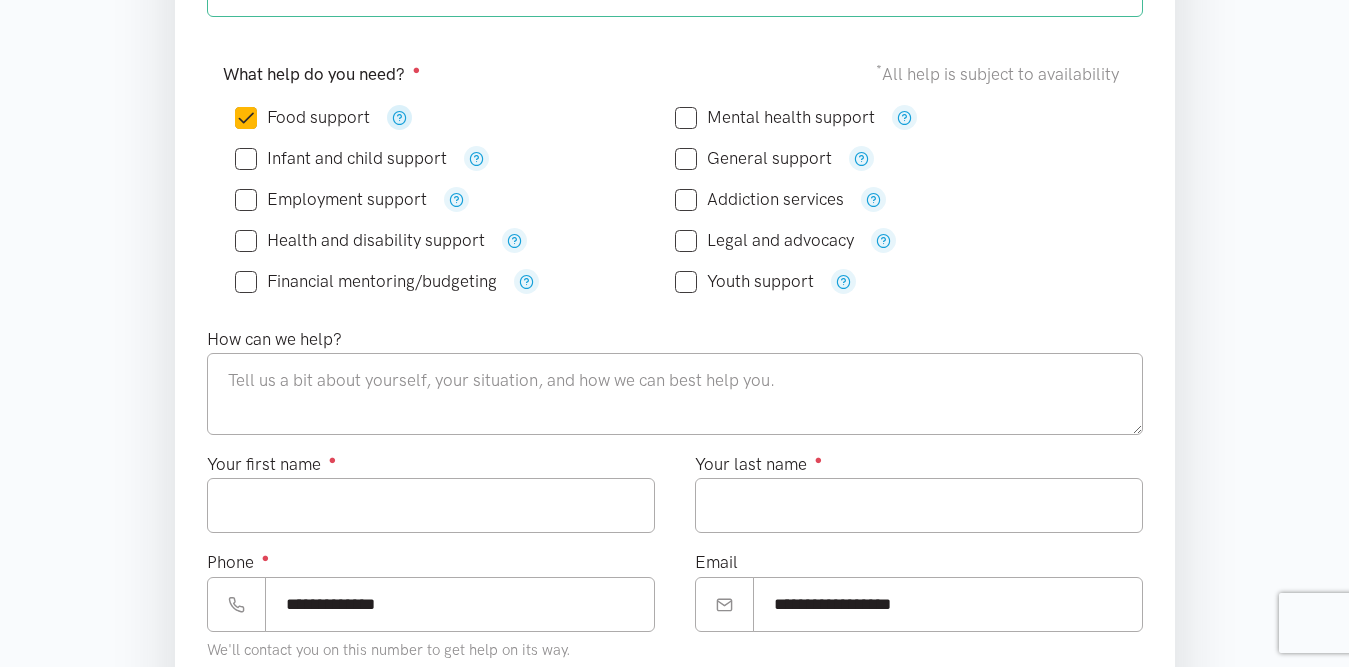 click at bounding box center (399, 117) 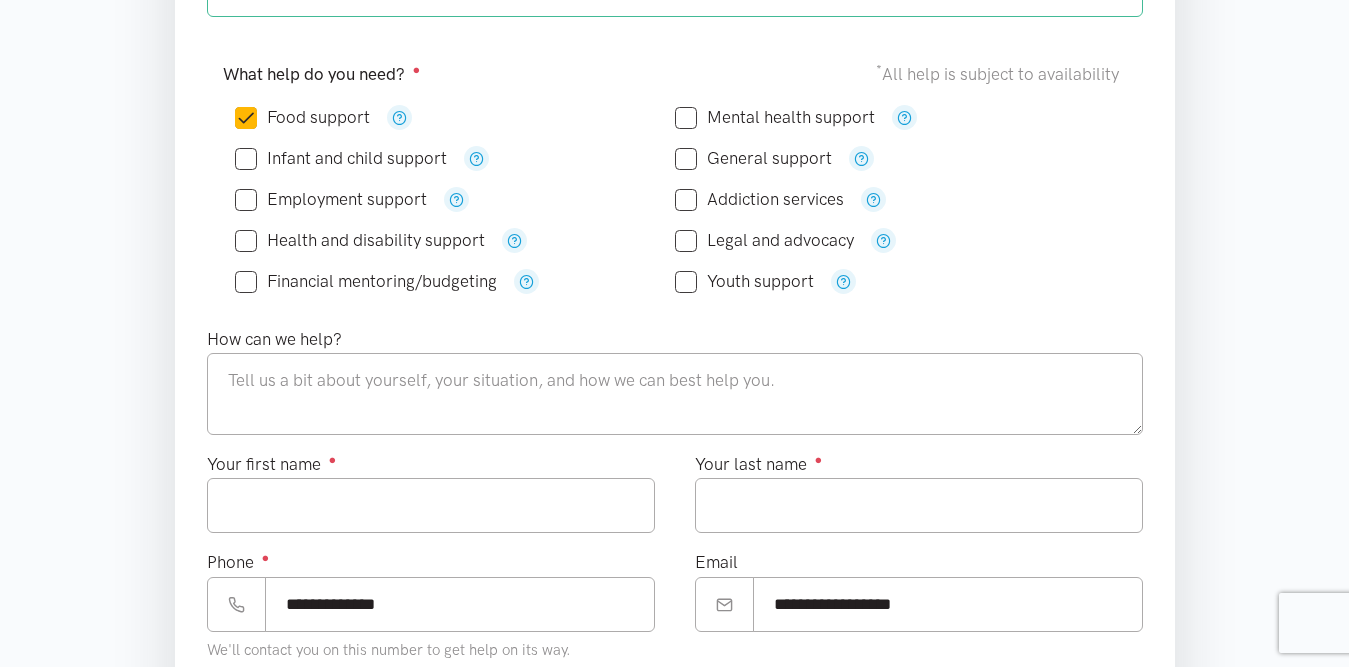 click on "Food support" at bounding box center (675, 199) 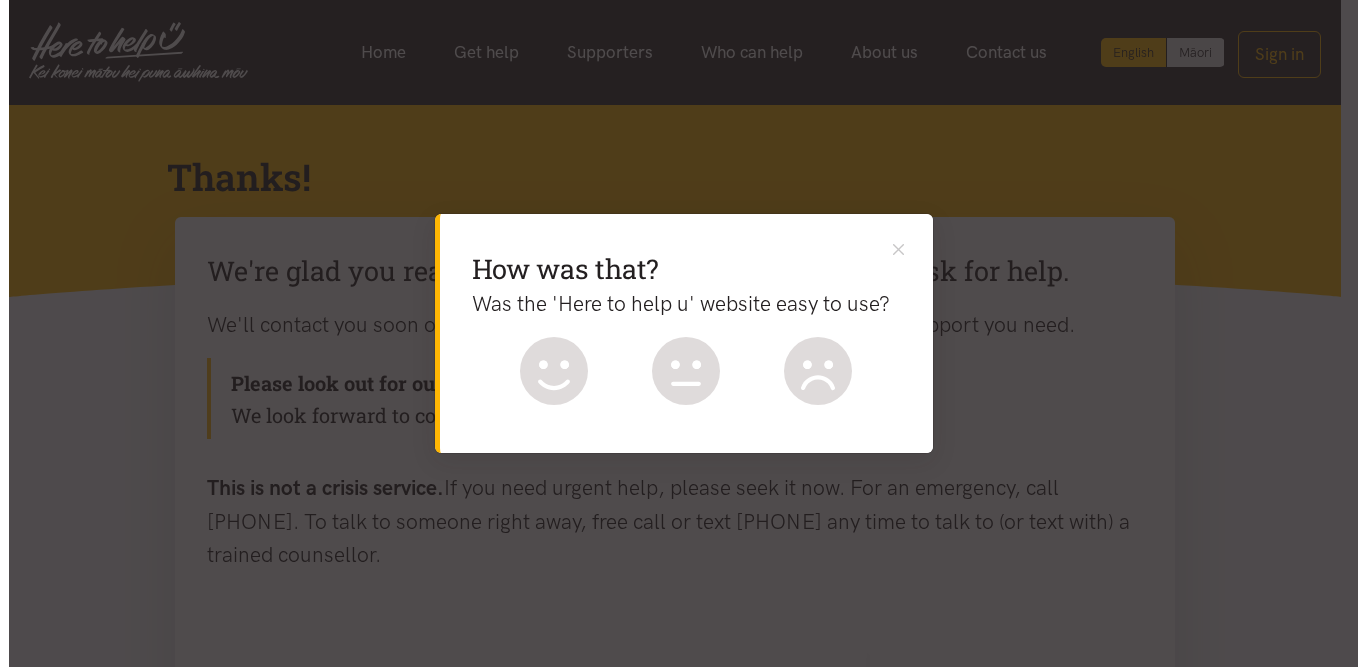 scroll, scrollTop: 0, scrollLeft: 0, axis: both 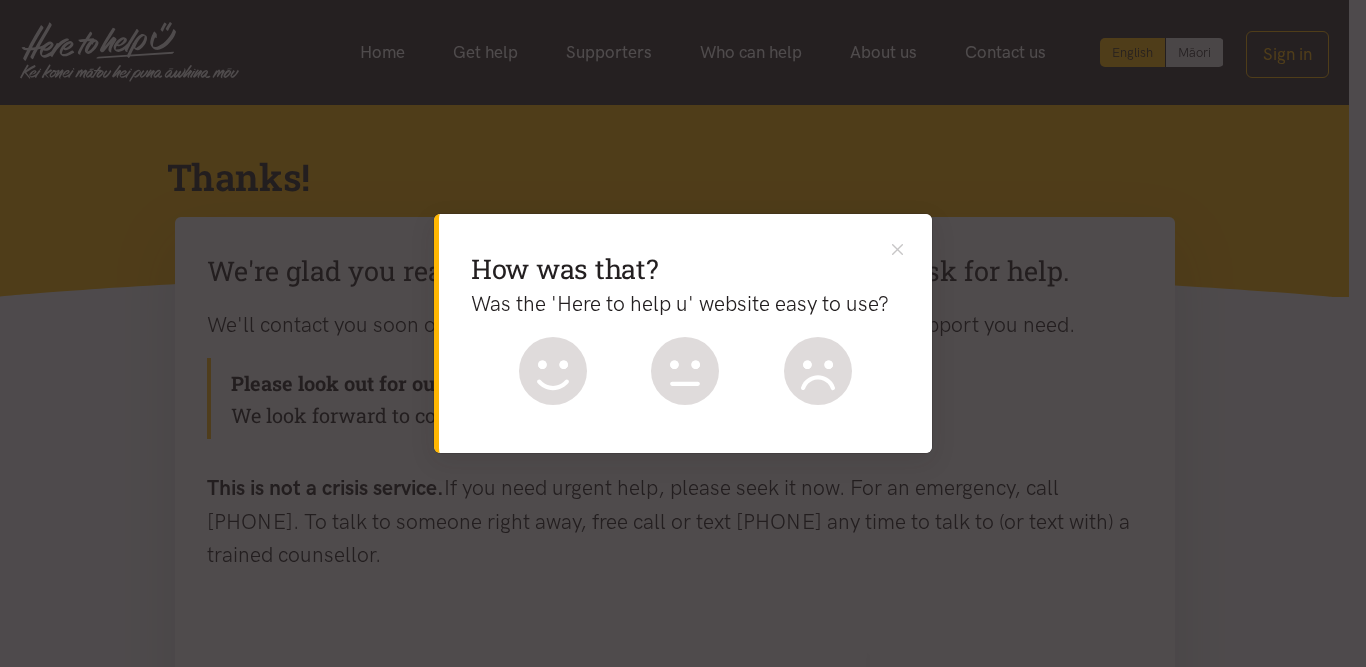 click on "How was that?
Was the 'Here to help u' website easy to use?
What could be better?
sending...
Send" at bounding box center (685, 333) 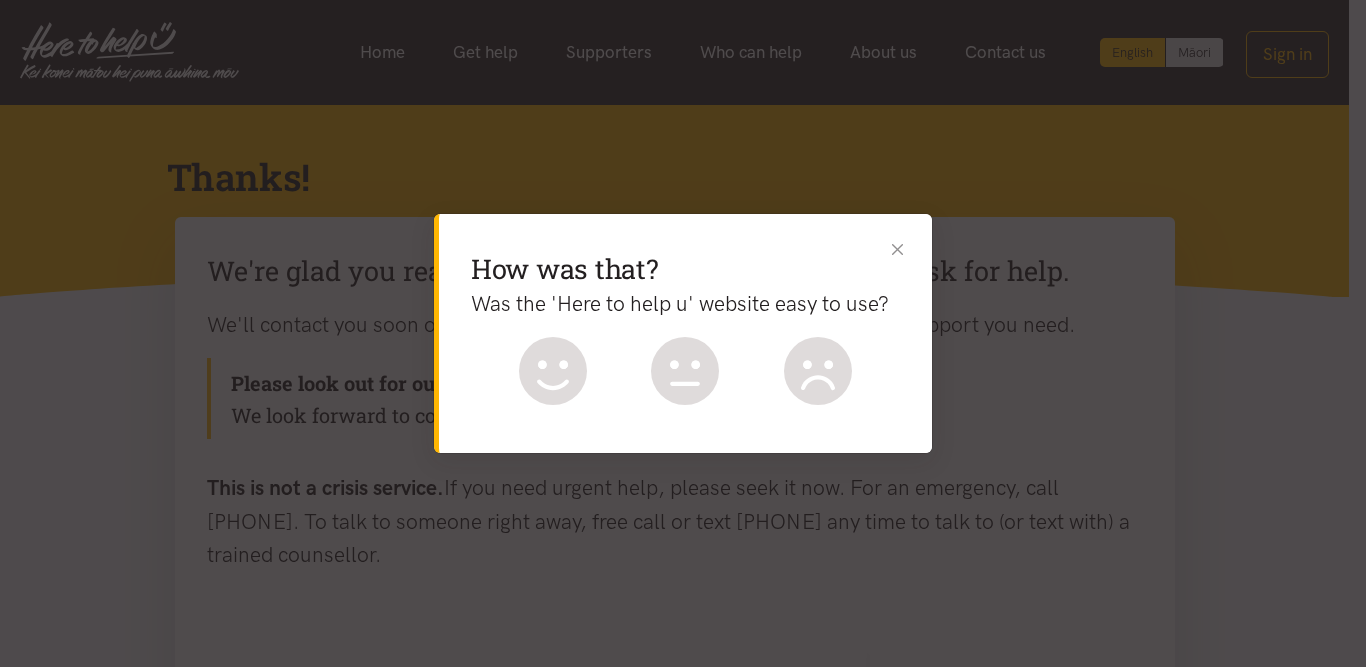 click at bounding box center [897, 248] 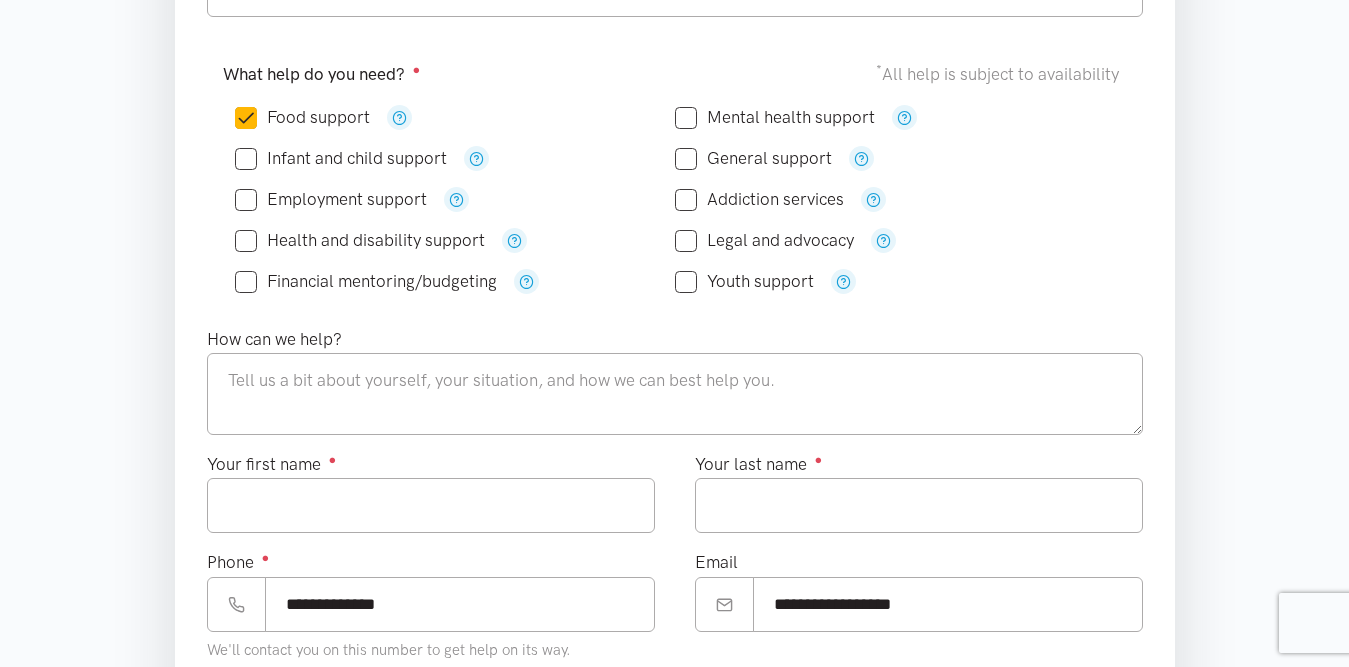 scroll, scrollTop: 437, scrollLeft: 0, axis: vertical 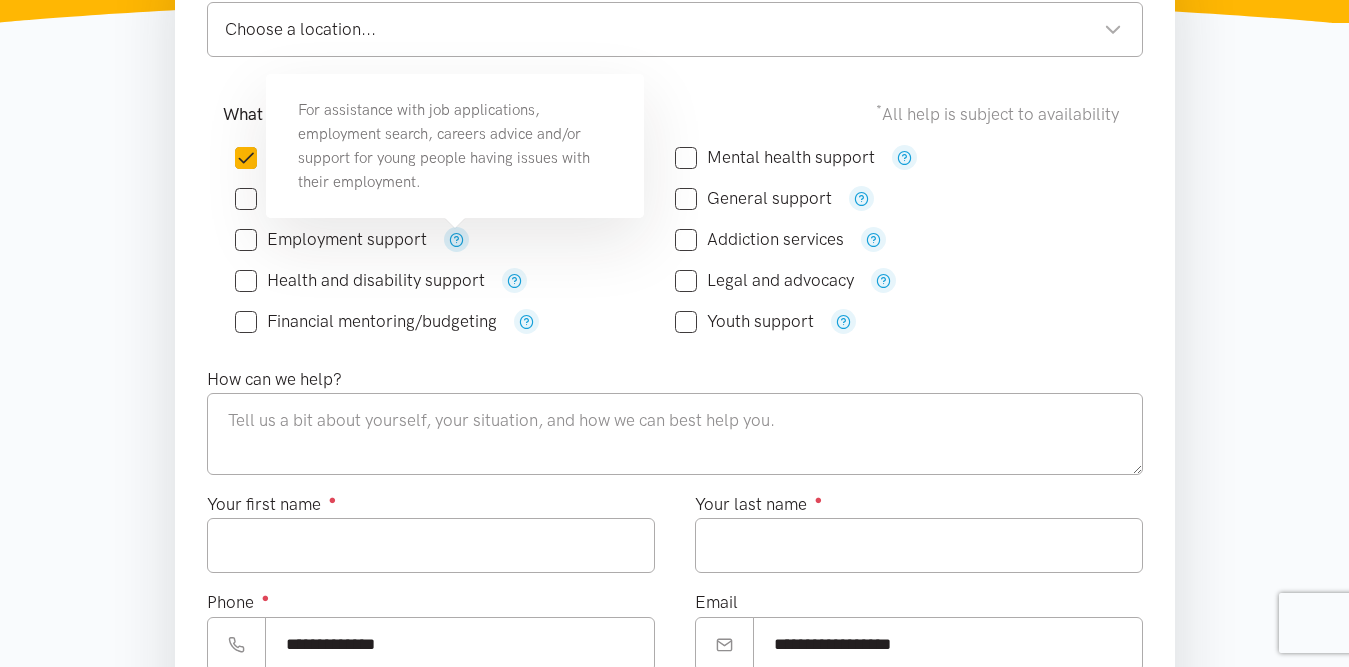 click at bounding box center [456, 239] 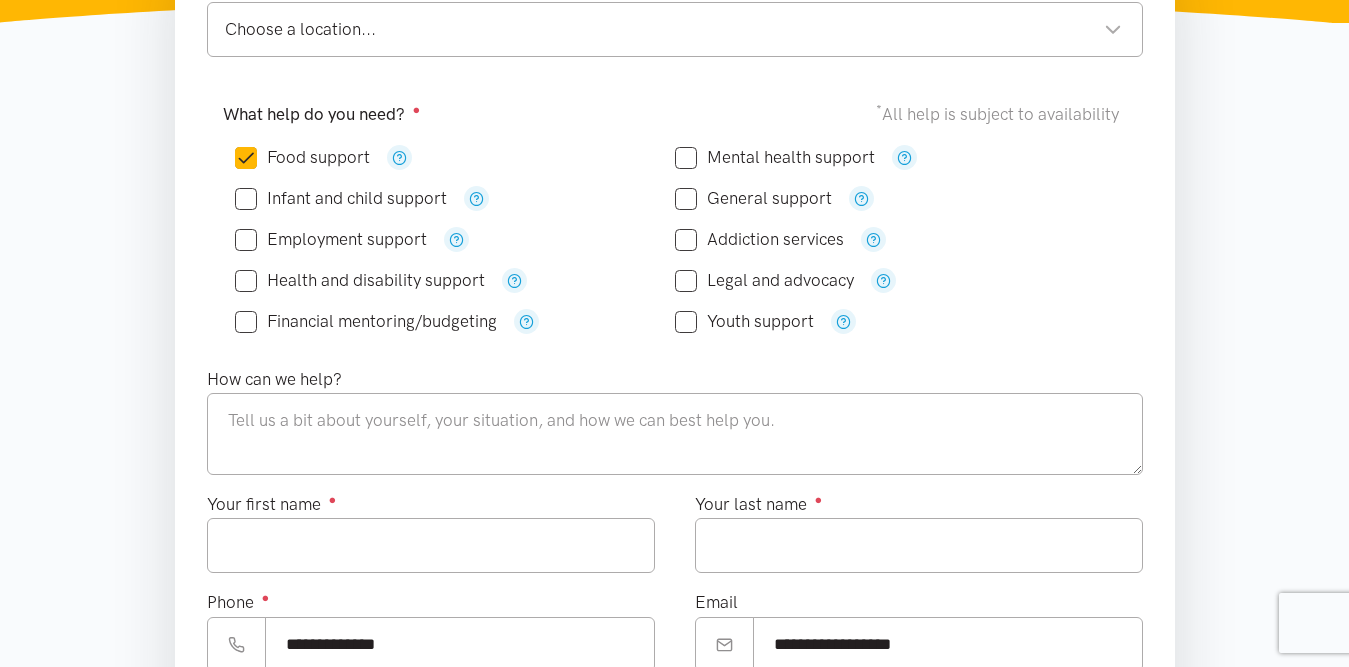 click on "Employment support" at bounding box center [455, 239] 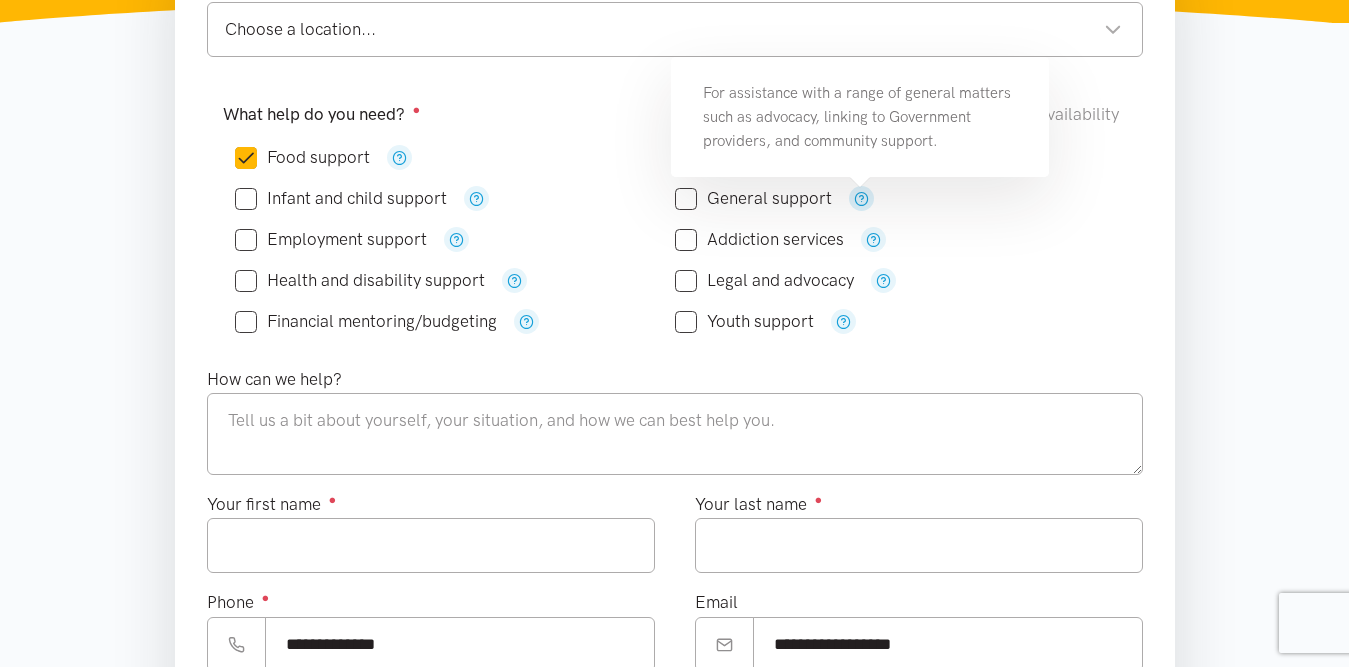 click at bounding box center [861, 198] 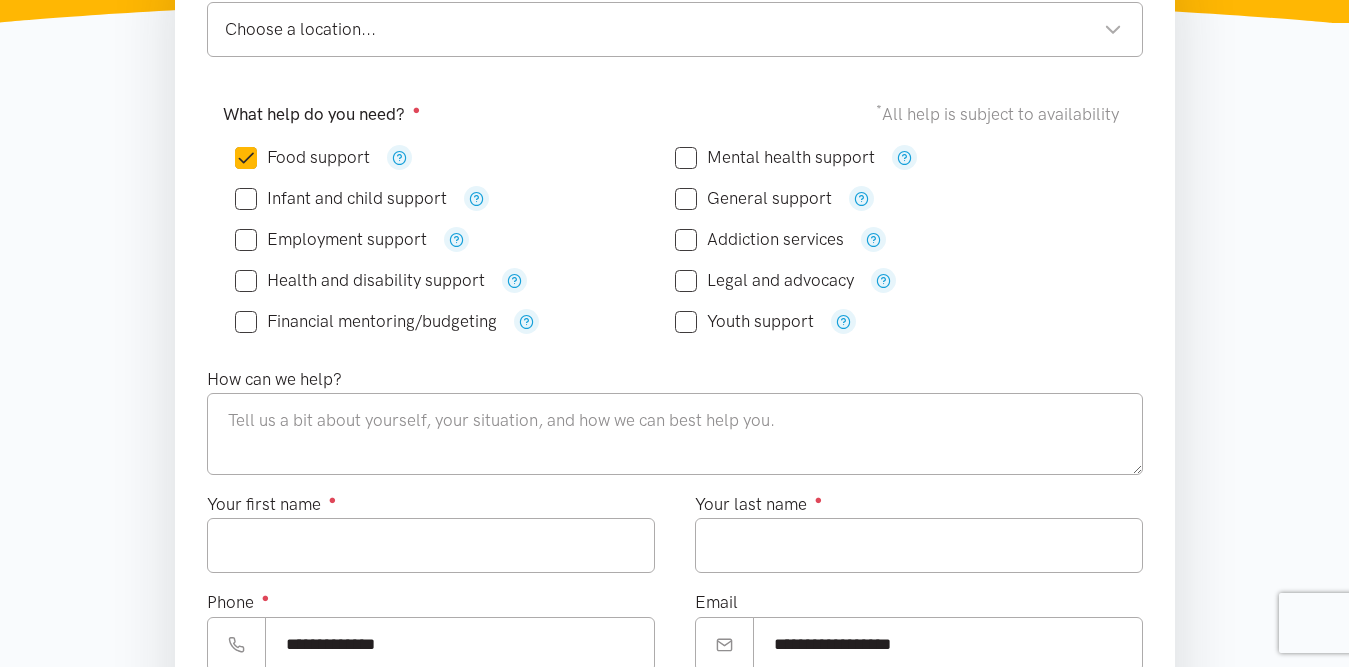 click on "General support" at bounding box center (895, 198) 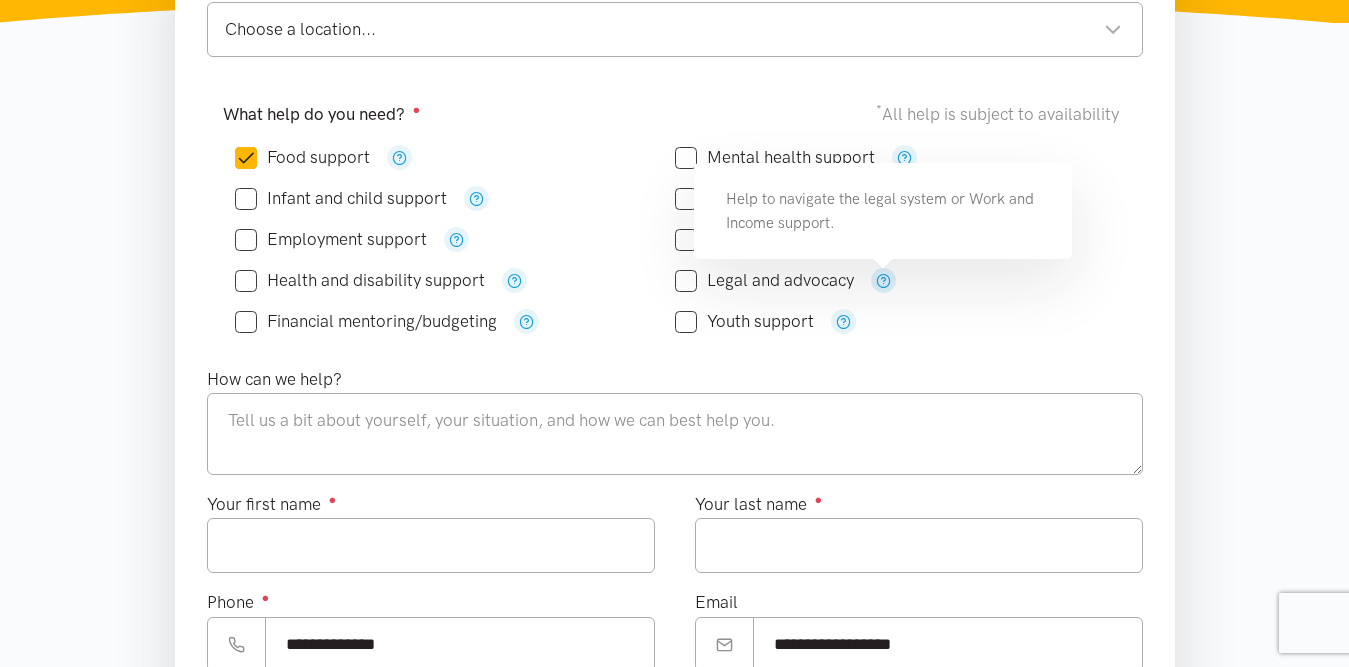 click at bounding box center [883, 280] 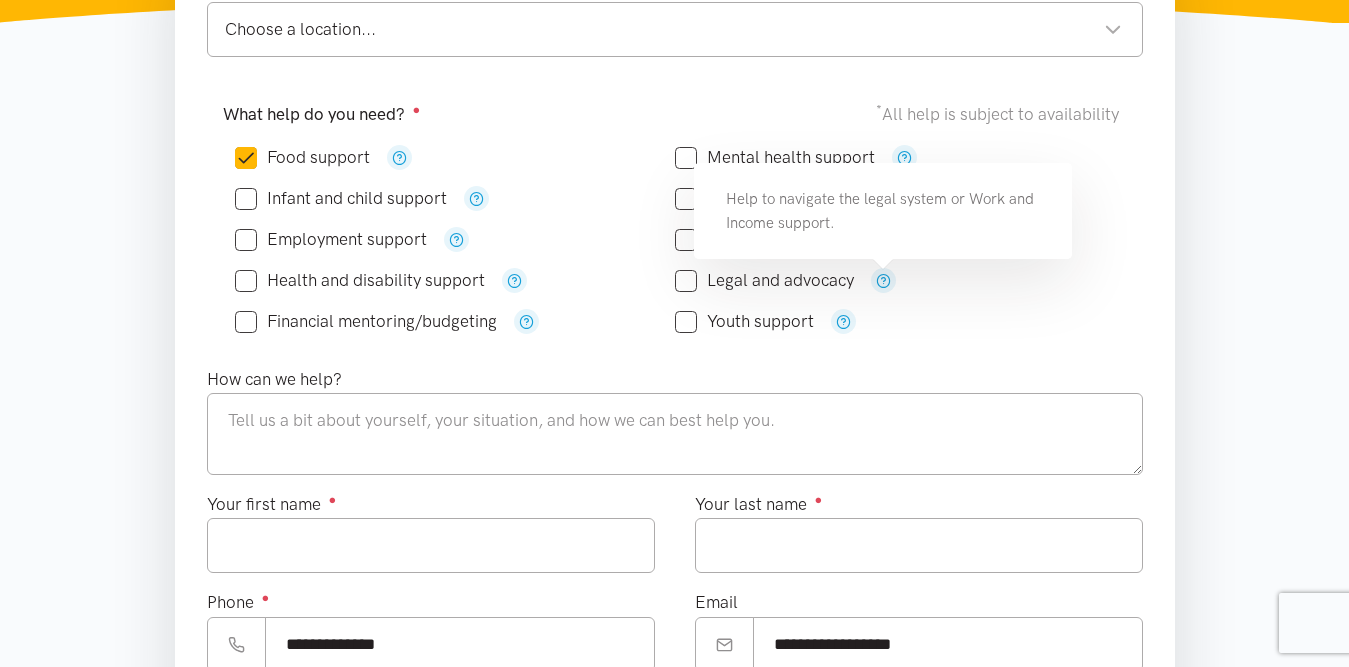 click on "Legal and advocacy" at bounding box center [895, 280] 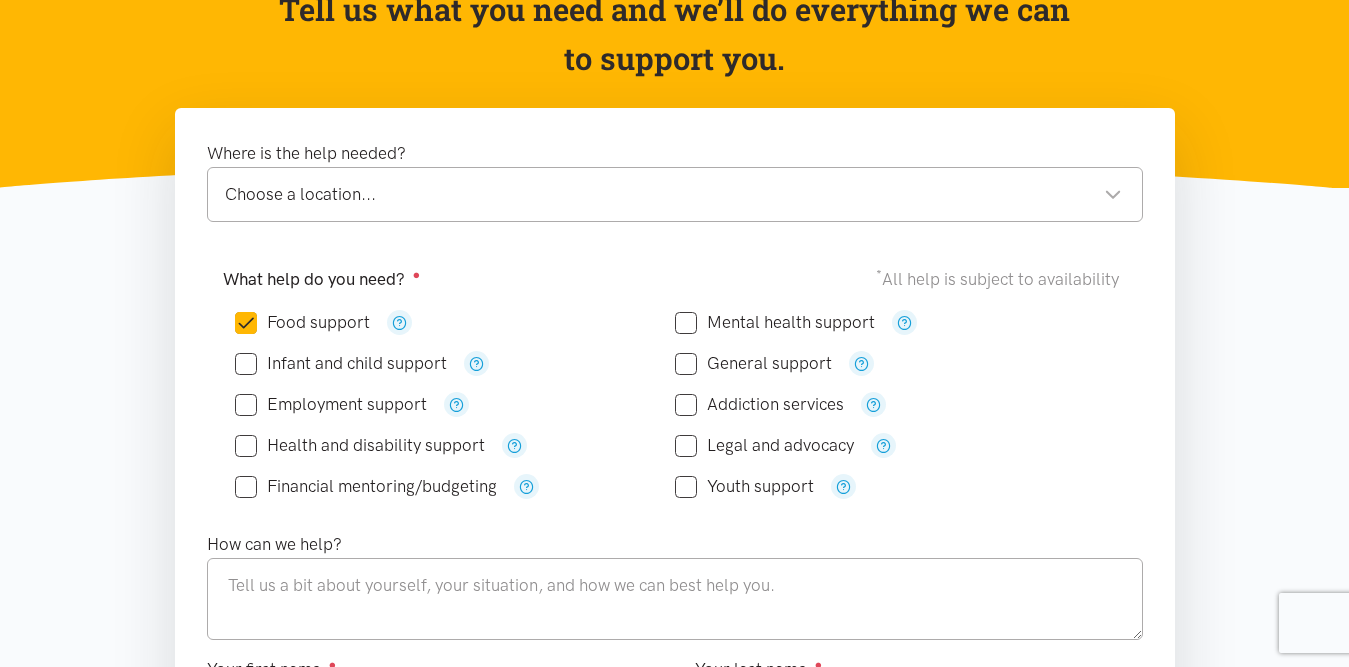 scroll, scrollTop: 267, scrollLeft: 0, axis: vertical 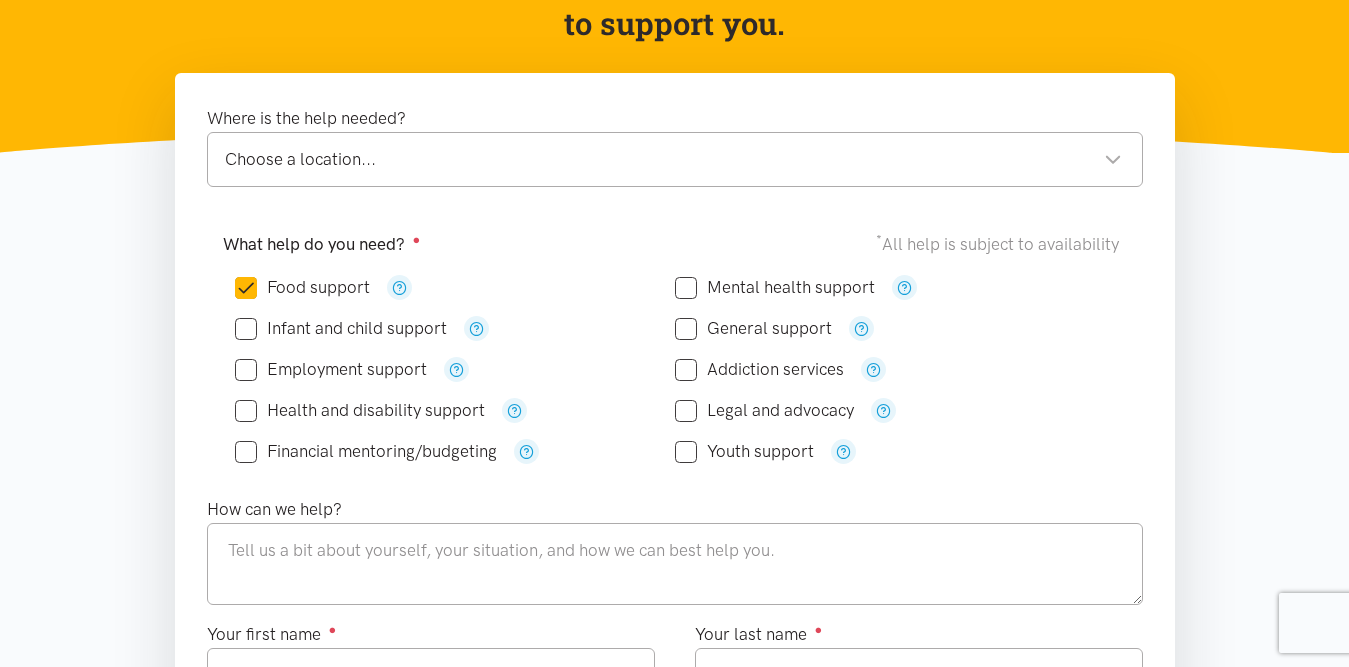 click on "Choose a location... Choose a location..." at bounding box center (675, 159) 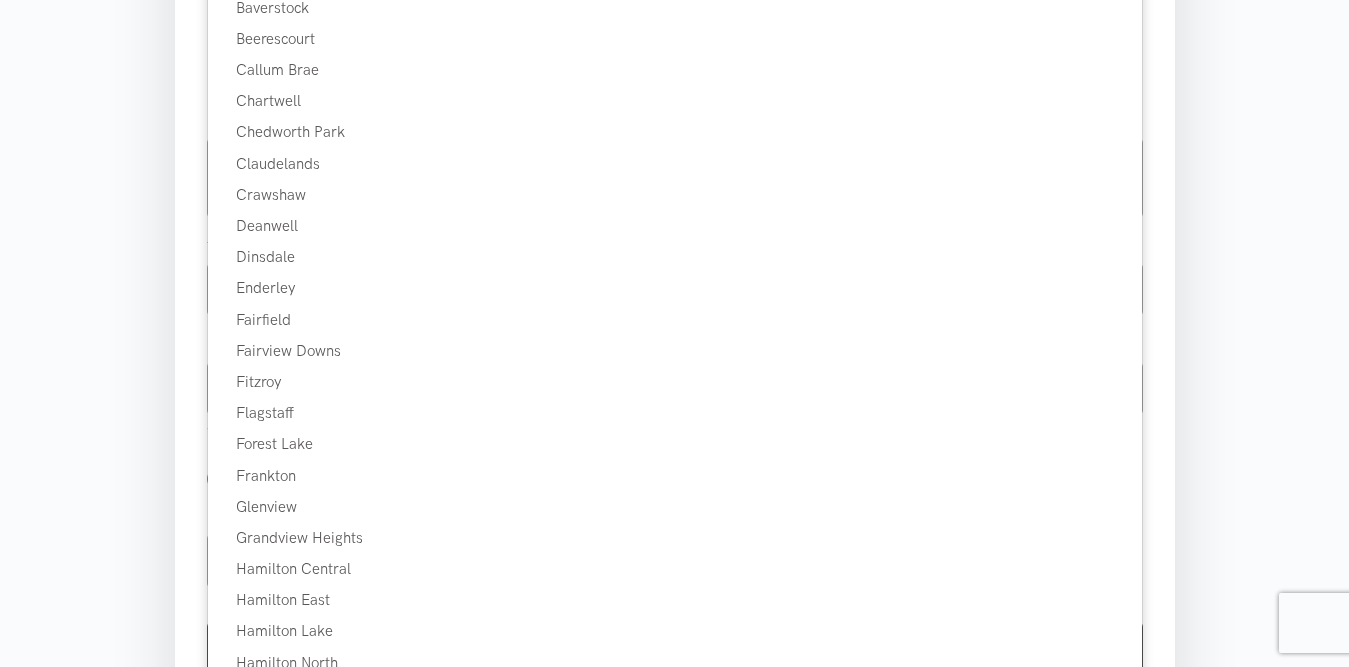 scroll, scrollTop: 693, scrollLeft: 0, axis: vertical 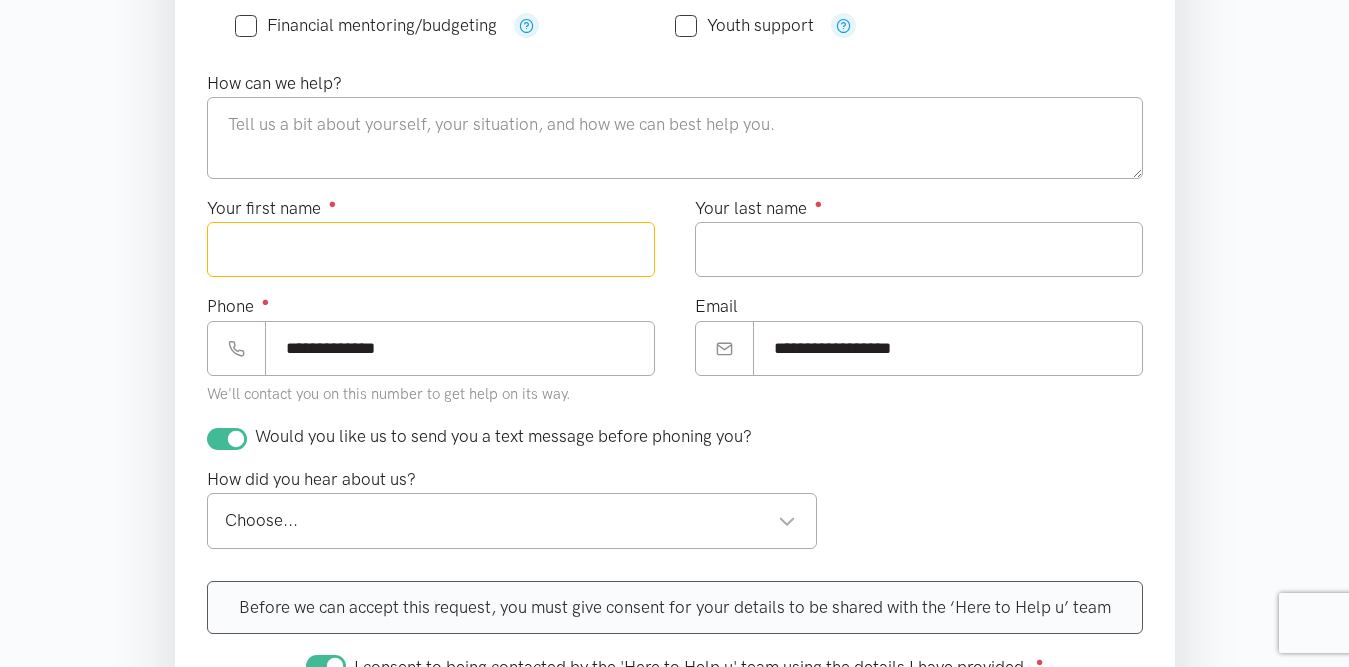 click on "Your first name ●" at bounding box center [431, 249] 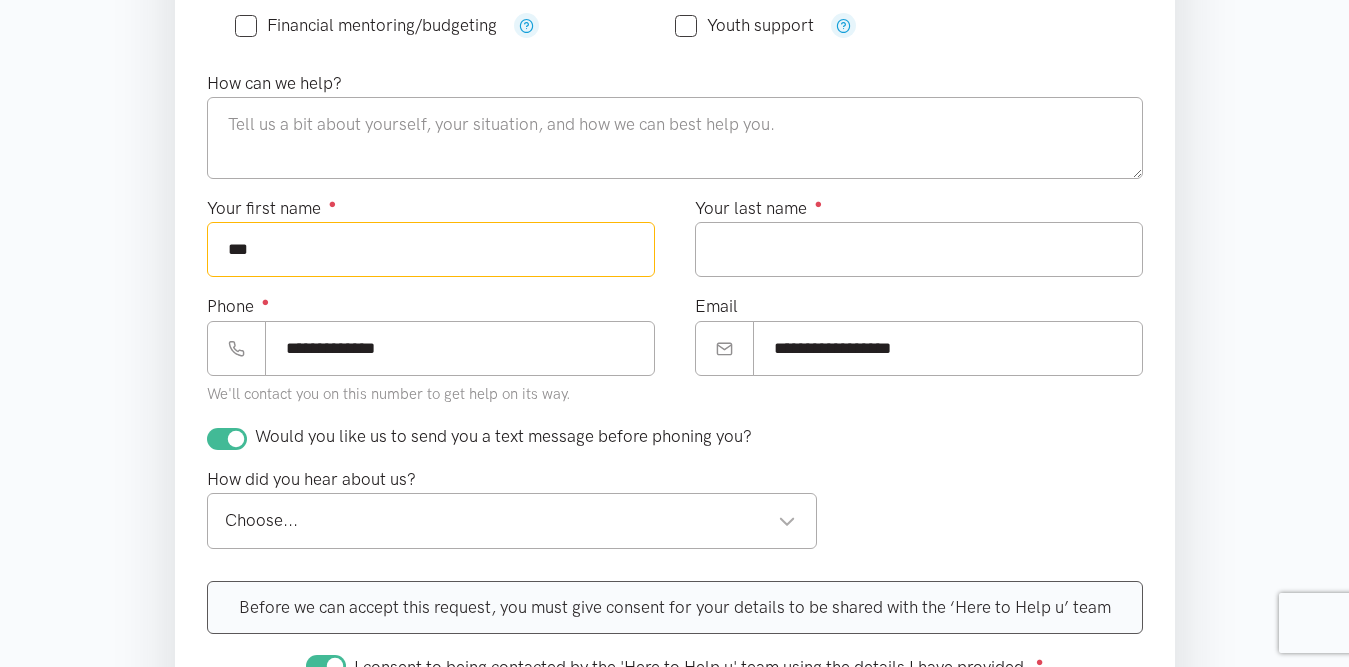 type on "***" 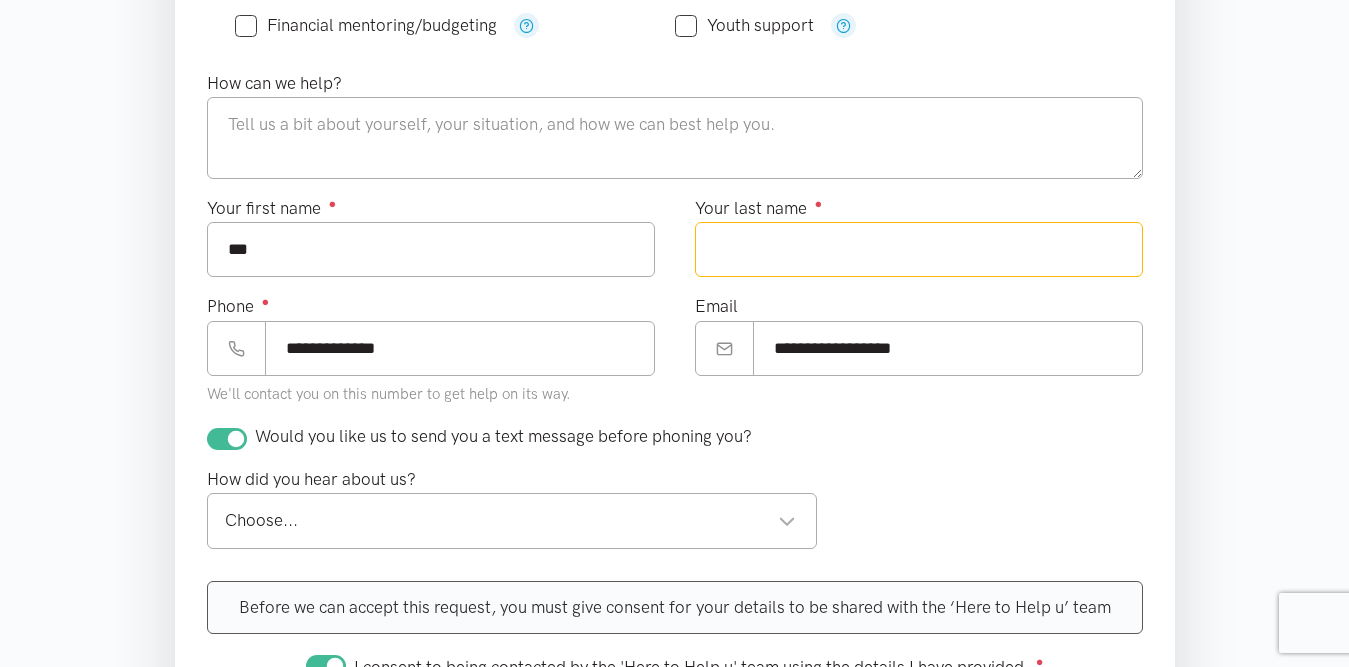 click on "Your last name ●" at bounding box center (919, 249) 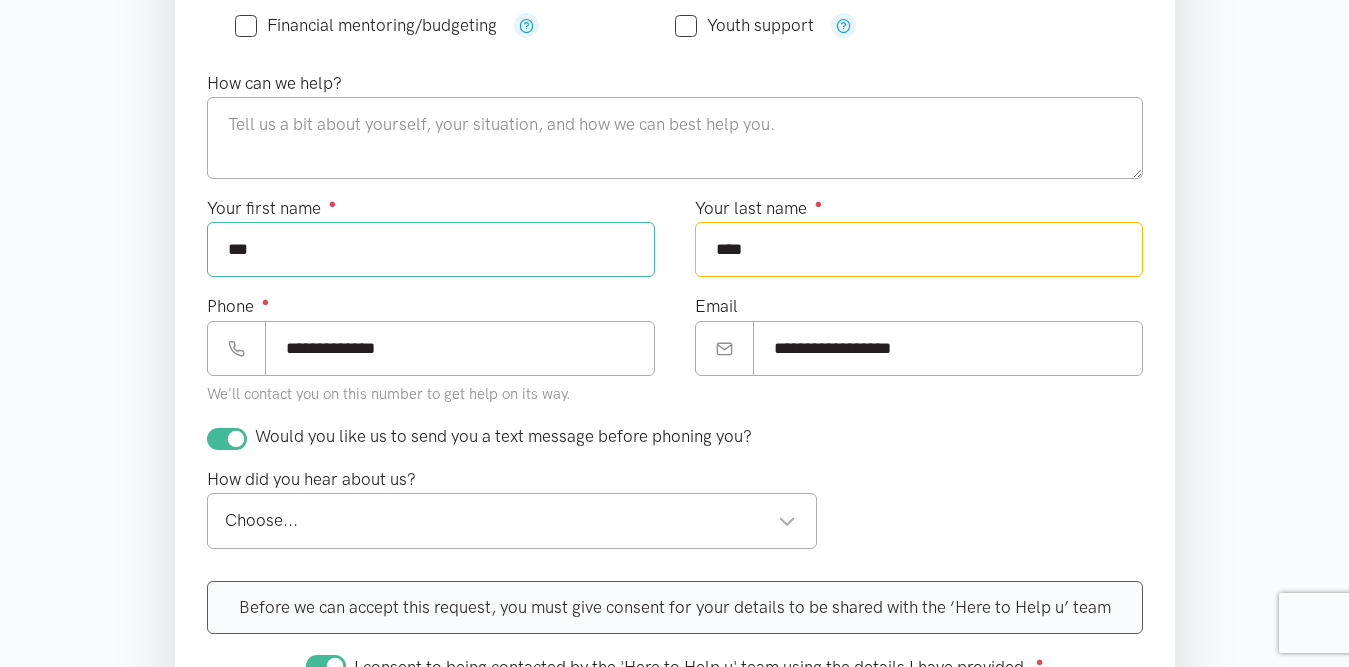 click on "Choose..." at bounding box center [511, 520] 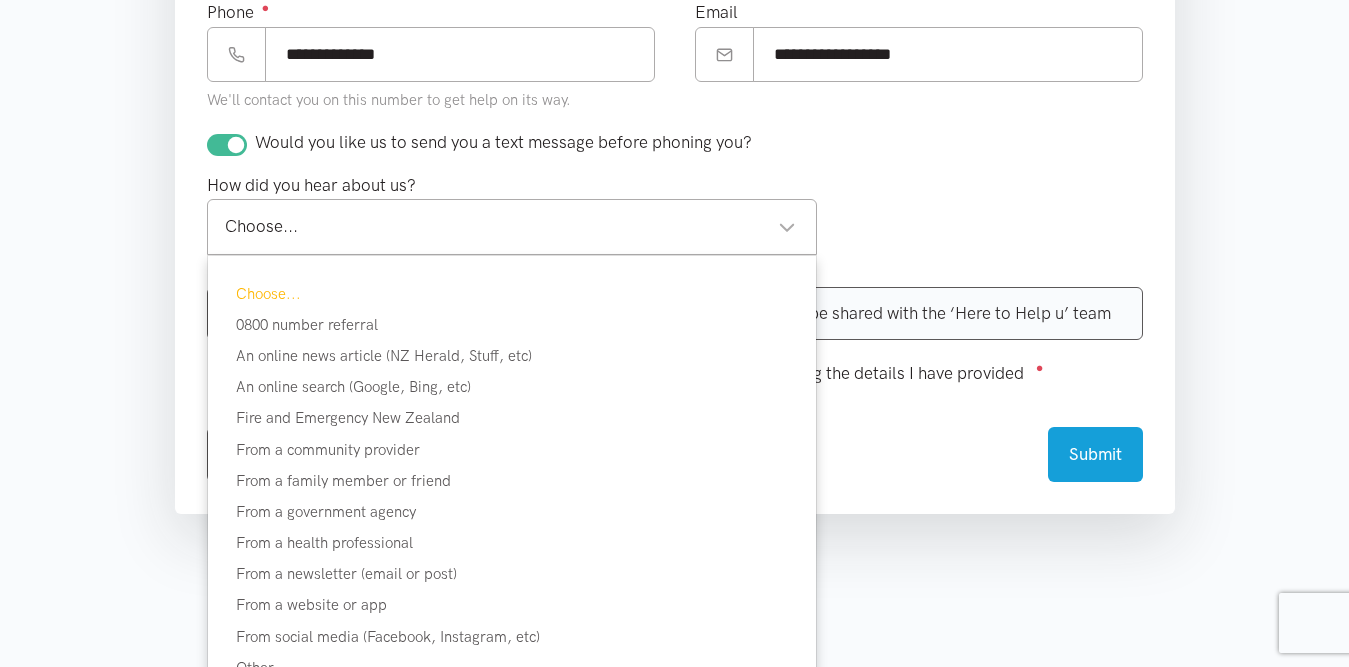scroll, scrollTop: 1000, scrollLeft: 0, axis: vertical 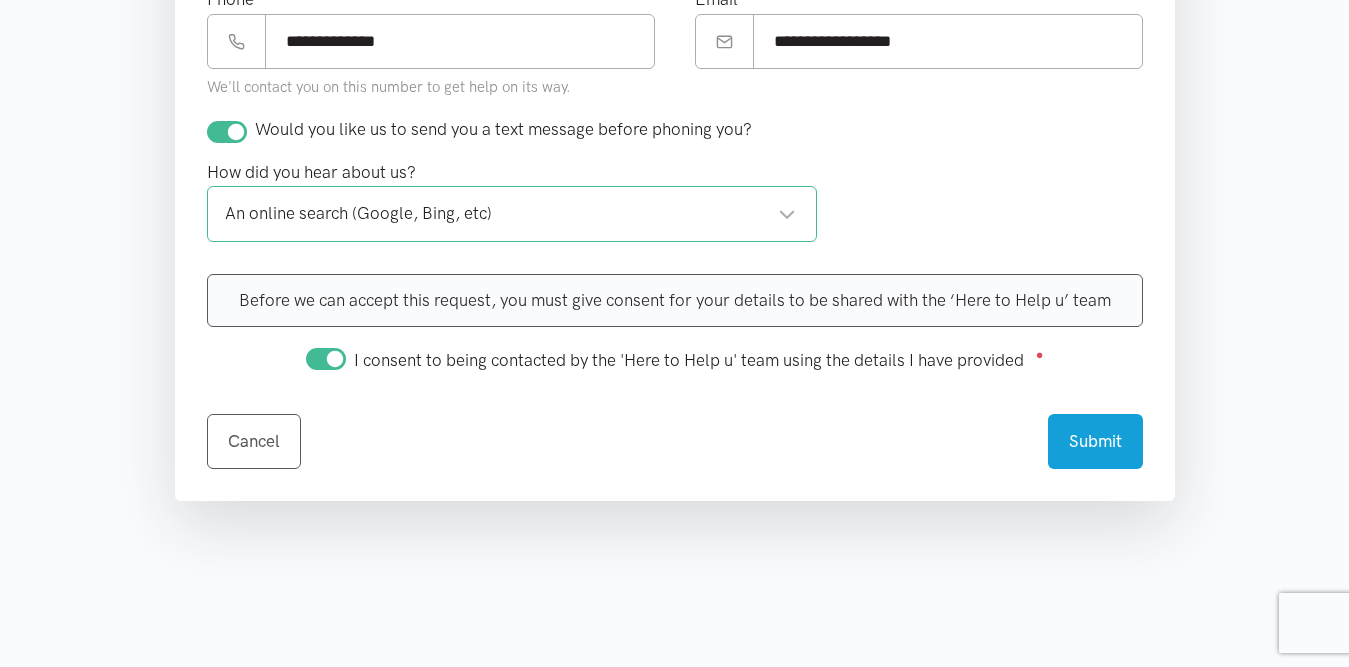 click on "Where is the help needed?
Hamilton East Hamilton East Hamilton locations Choose a location... Aberdeen Ashmore Bader Baverstock Beerescourt Callum Brae Chartwell Chedworth Park Claudelands Crawshaw Deanwell Dinsdale Enderley Fairfield Fairview Downs Fitzroy Flagstaff Forest Lake Frankton Glenview Grandview Heights Hamilton Central Hamilton East Hamilton Lake Hamilton North Harrowfield Hillcrest Huntington Livingstone Maeroa Magellan Rise Melville Nawton Pukete Queenwood Riverlea Rotokauri Rototuna Ruakura Silverdale Somerset Heights St Andrews St James Park St Petersburg Stonebridge Te Kowhai Te Rapa Temple View Thornton Western Heights Whitiora
What help do you need?   ●
* All help is subject to availability" at bounding box center (675, -80) 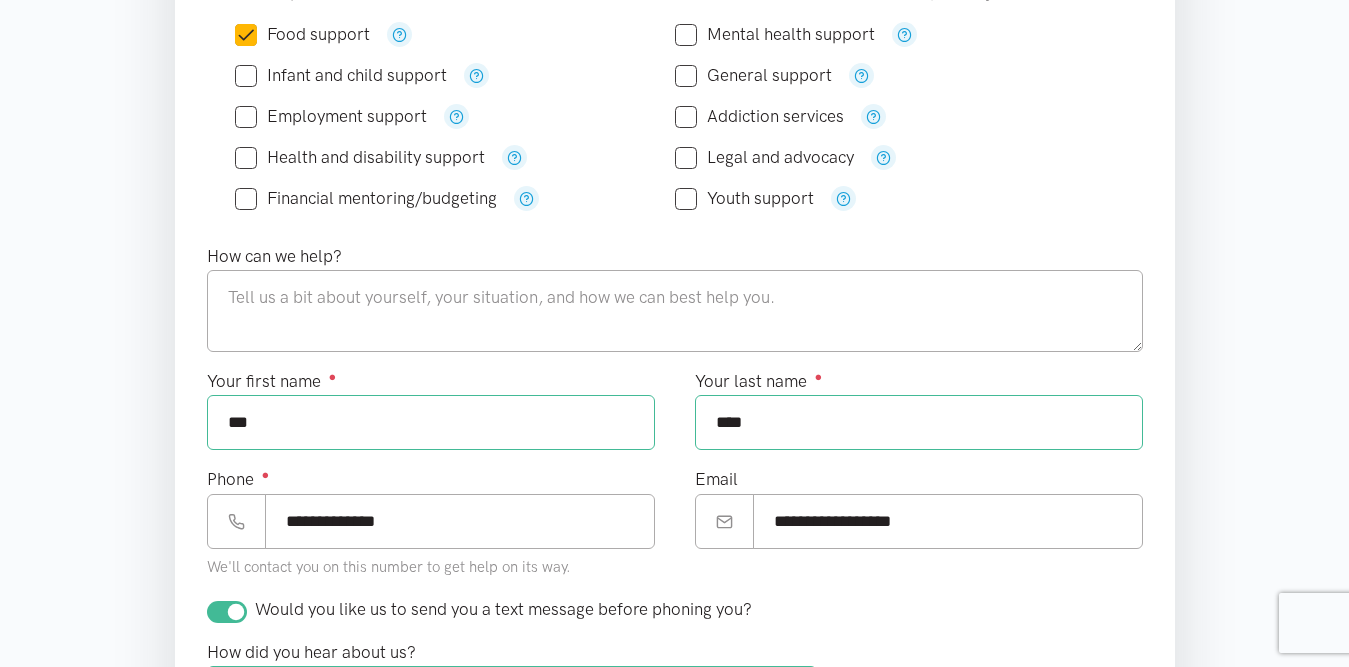 scroll, scrollTop: 480, scrollLeft: 0, axis: vertical 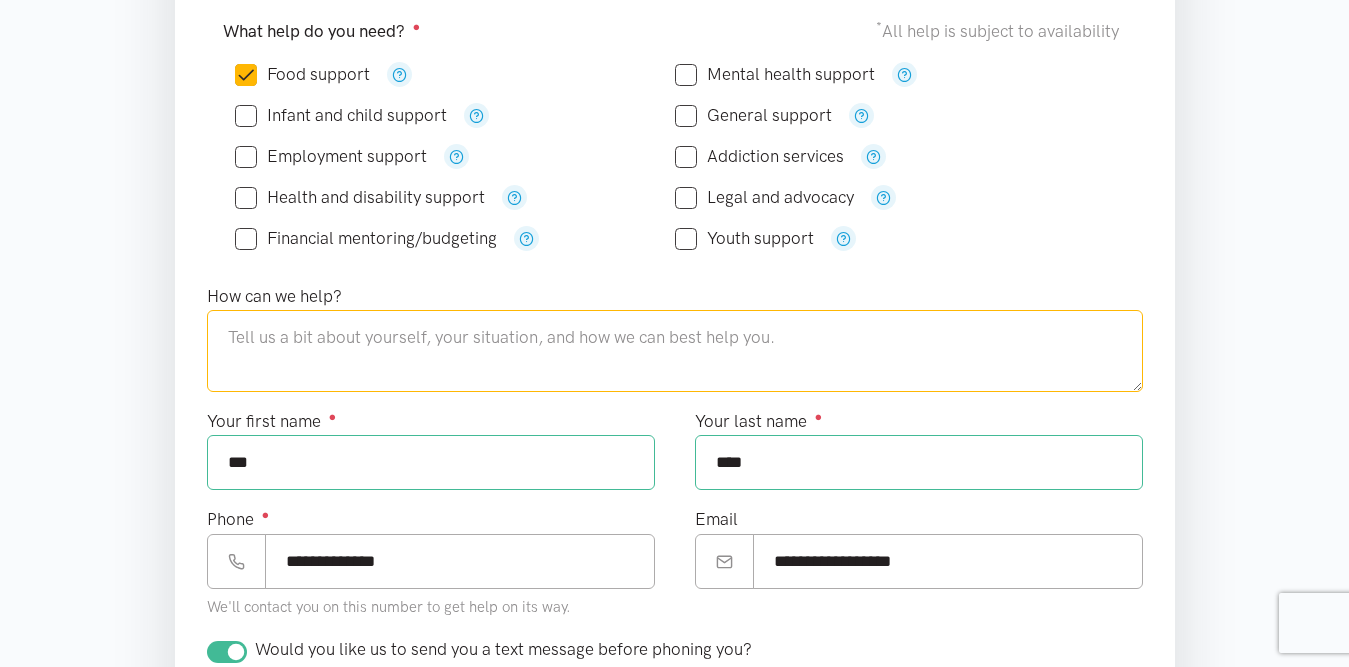 click at bounding box center [675, 351] 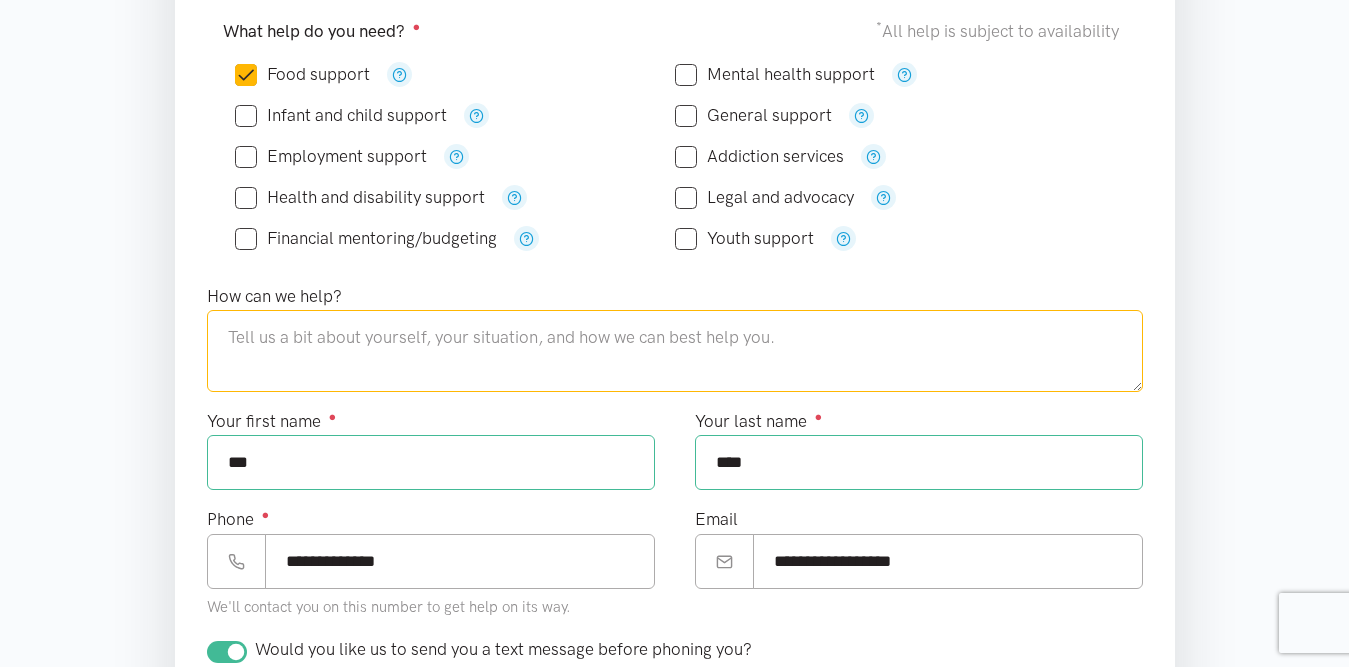 paste on "I'm a man in my 50s, living alone. My health is frail, making grocery shopping difficult, and I'm short on money. Therefore, I'm asking for food assistance. If possible, I'd like to request food that can be eaten immediately without the need for tedious cooking." 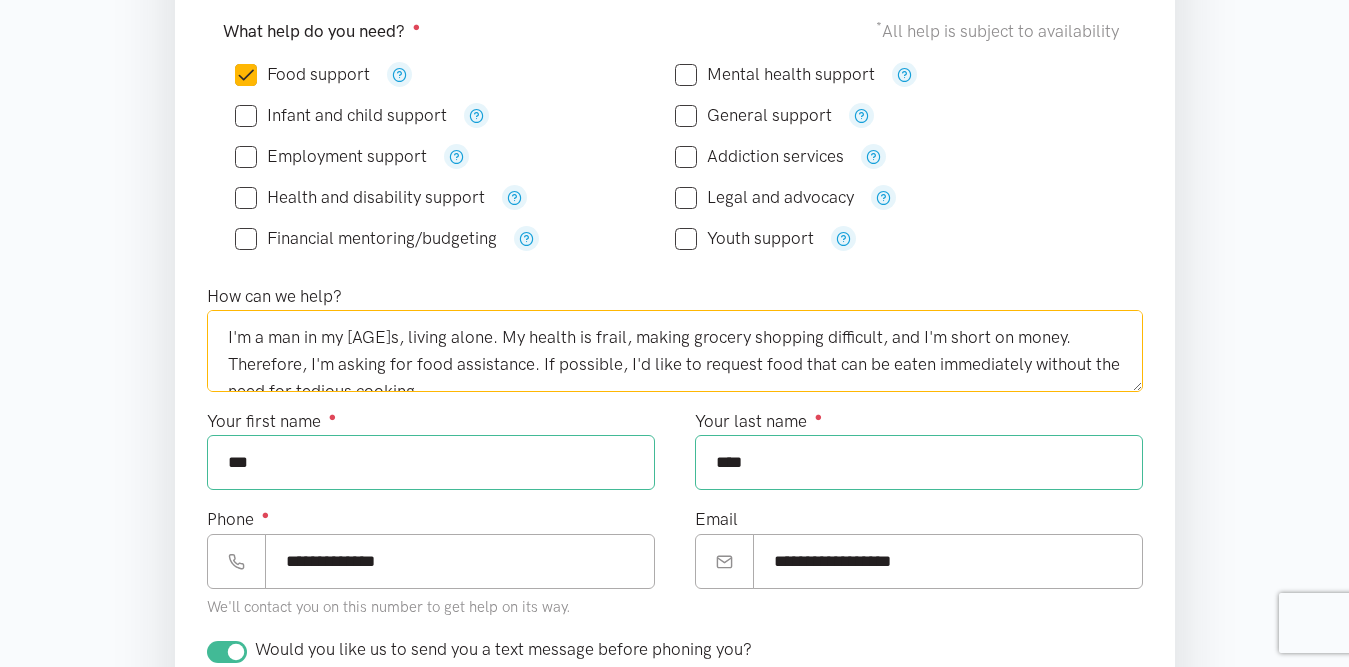 scroll, scrollTop: 11, scrollLeft: 0, axis: vertical 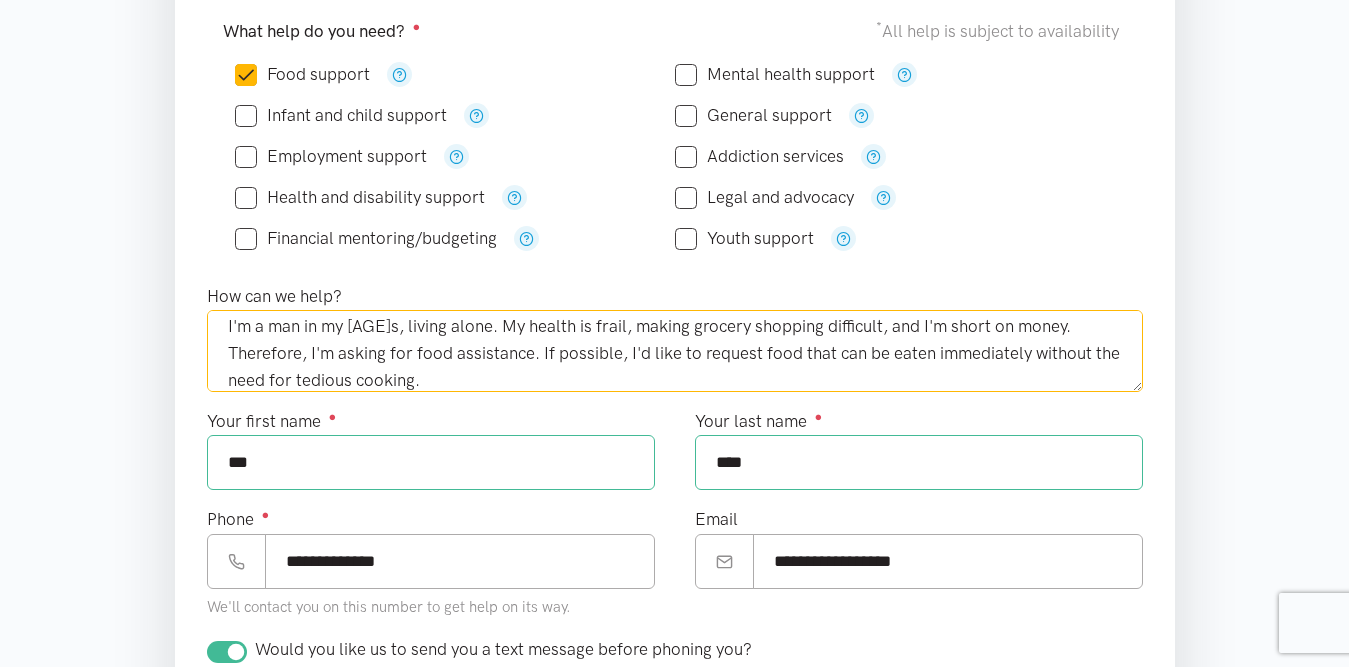 click on "I'm a man in my 50s, living alone. My health is frail, making grocery shopping difficult, and I'm short on money. Therefore, I'm asking for food assistance. If possible, I'd like to request food that can be eaten immediately without the need for tedious cooking." at bounding box center (675, 351) 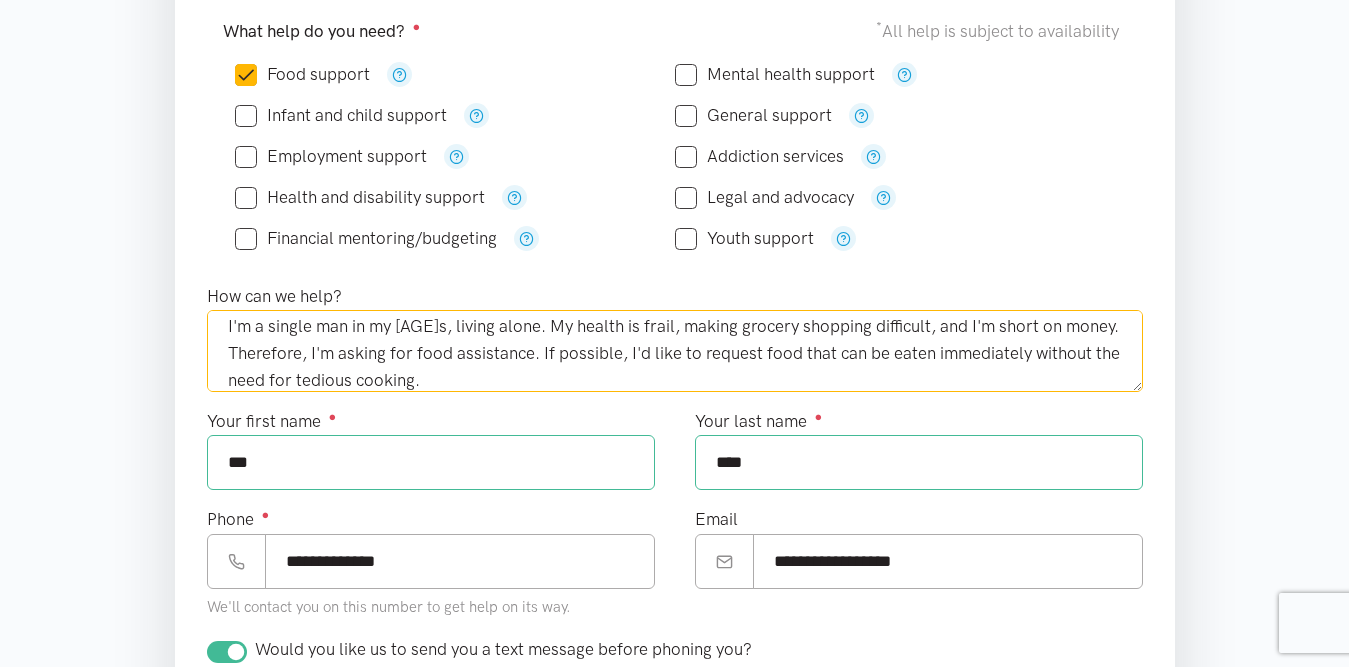 scroll, scrollTop: 0, scrollLeft: 0, axis: both 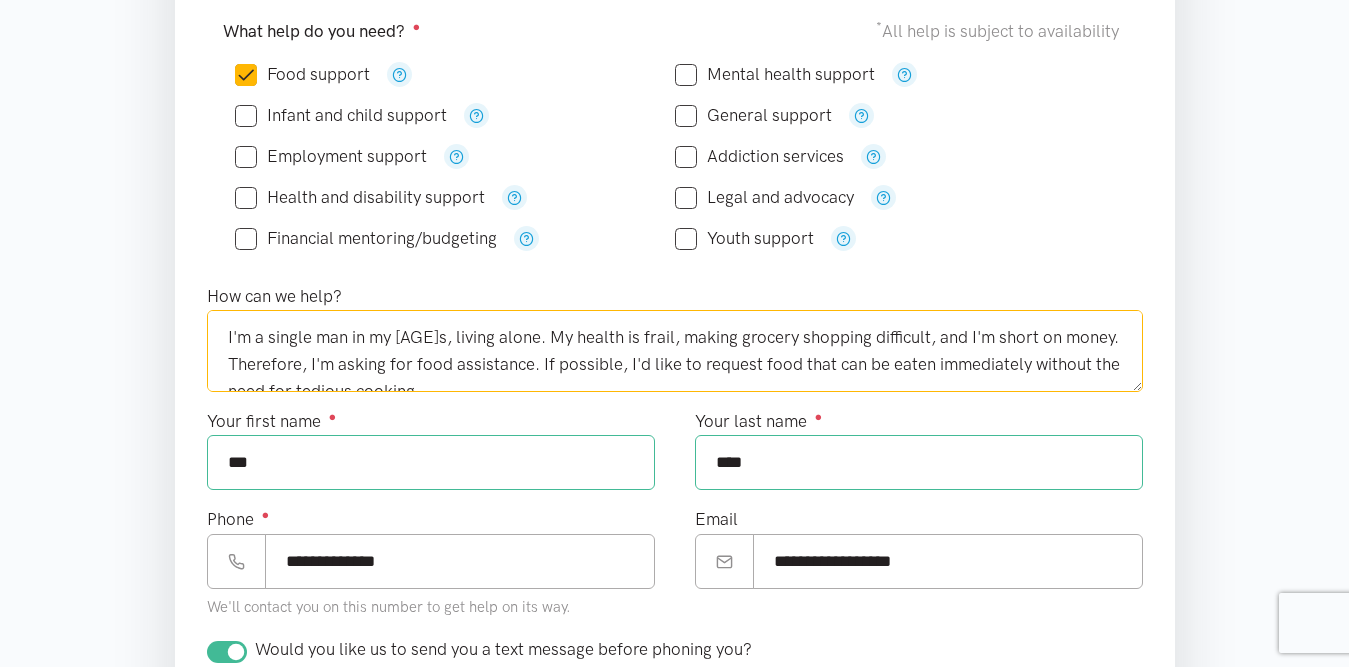 drag, startPoint x: 532, startPoint y: 325, endPoint x: 656, endPoint y: 338, distance: 124.67959 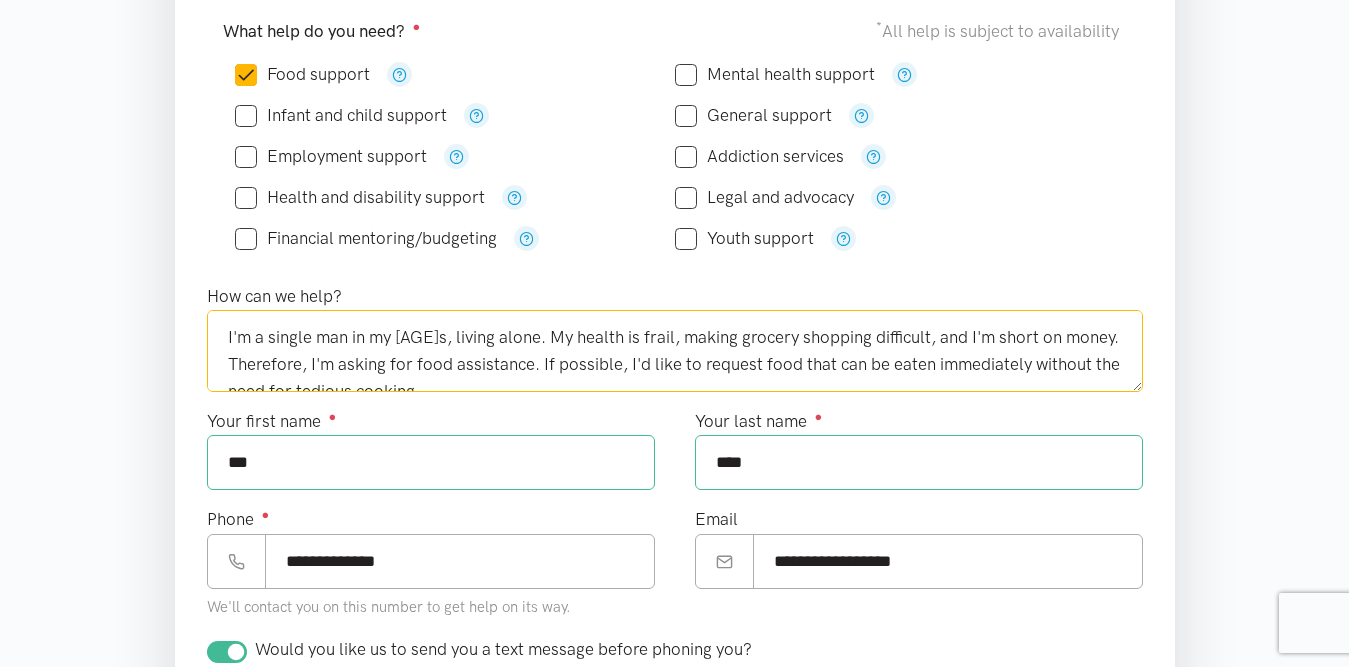 click on "I'm a single man in my 50s, living alone. My health is frail, making grocery shopping difficult, and I'm short on money. Therefore, I'm asking for food assistance. If possible, I'd like to request food that can be eaten immediately without the need for tedious cooking." at bounding box center [675, 351] 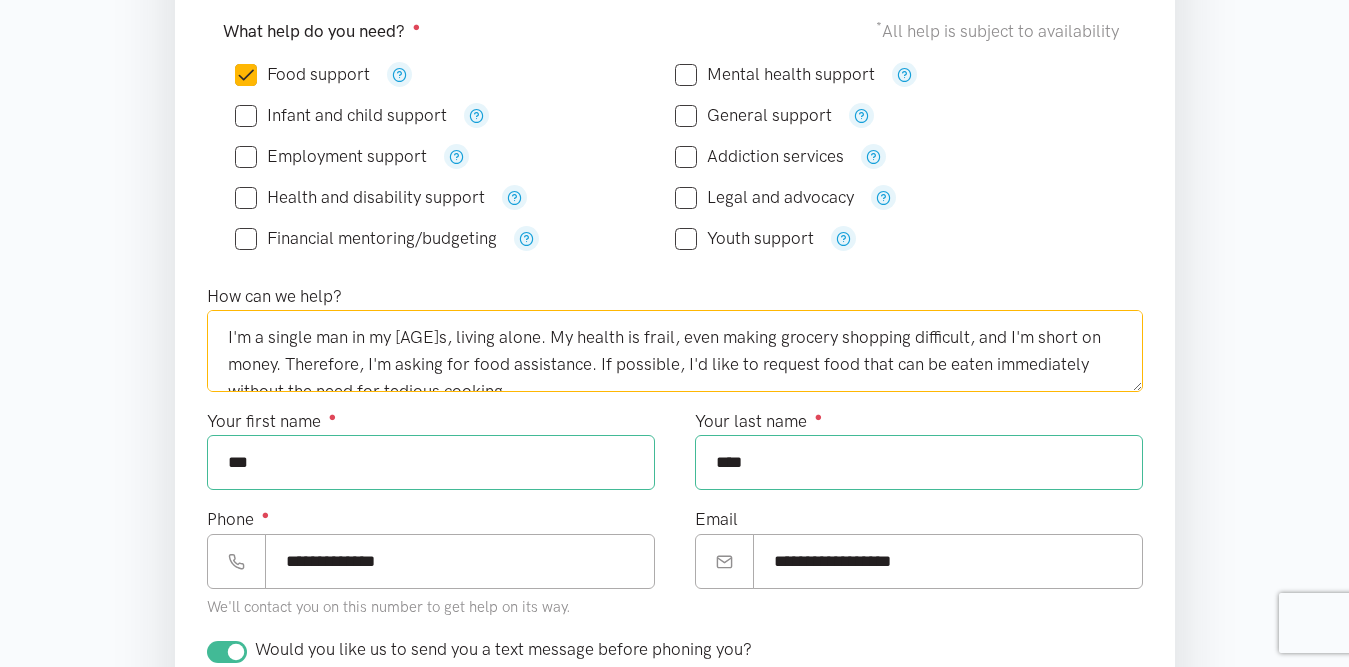 scroll, scrollTop: 11, scrollLeft: 0, axis: vertical 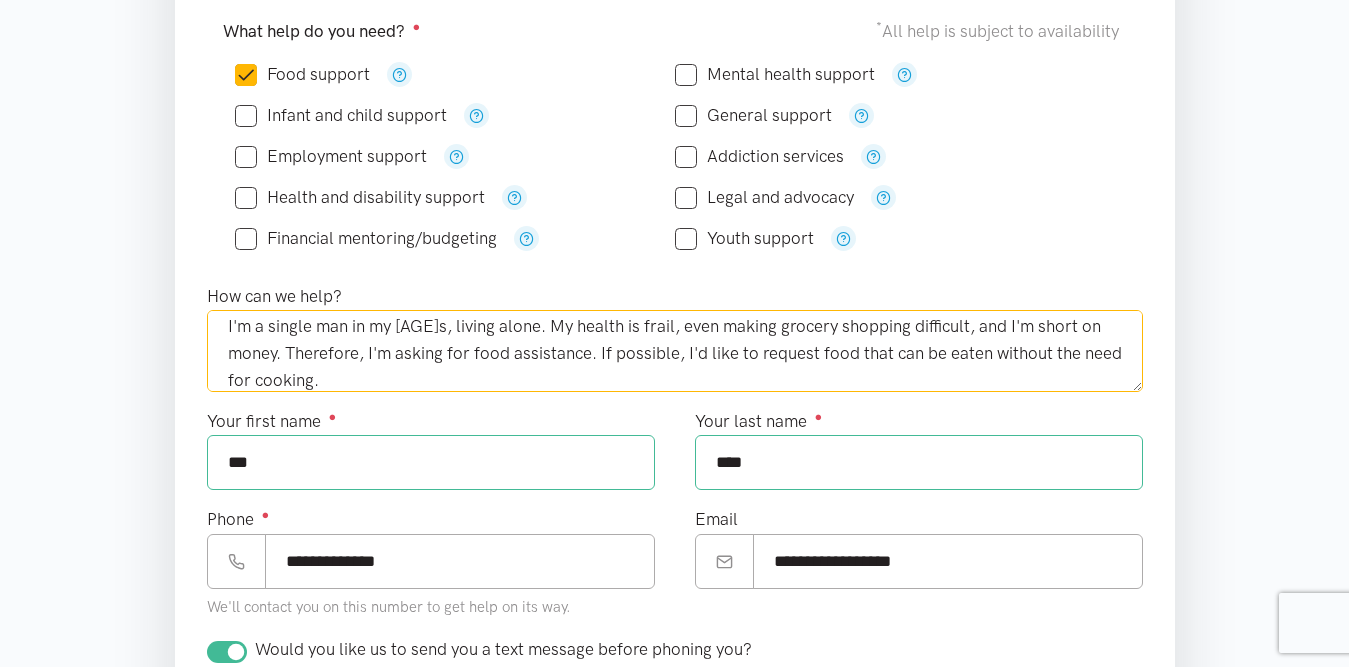 type on "I'm a single man in my 50s, living alone. My health is frail, even making grocery shopping difficult, and I'm short on money. Therefore, I'm asking for food assistance. If possible, I'd like to request food that can be eaten without the need for cooking." 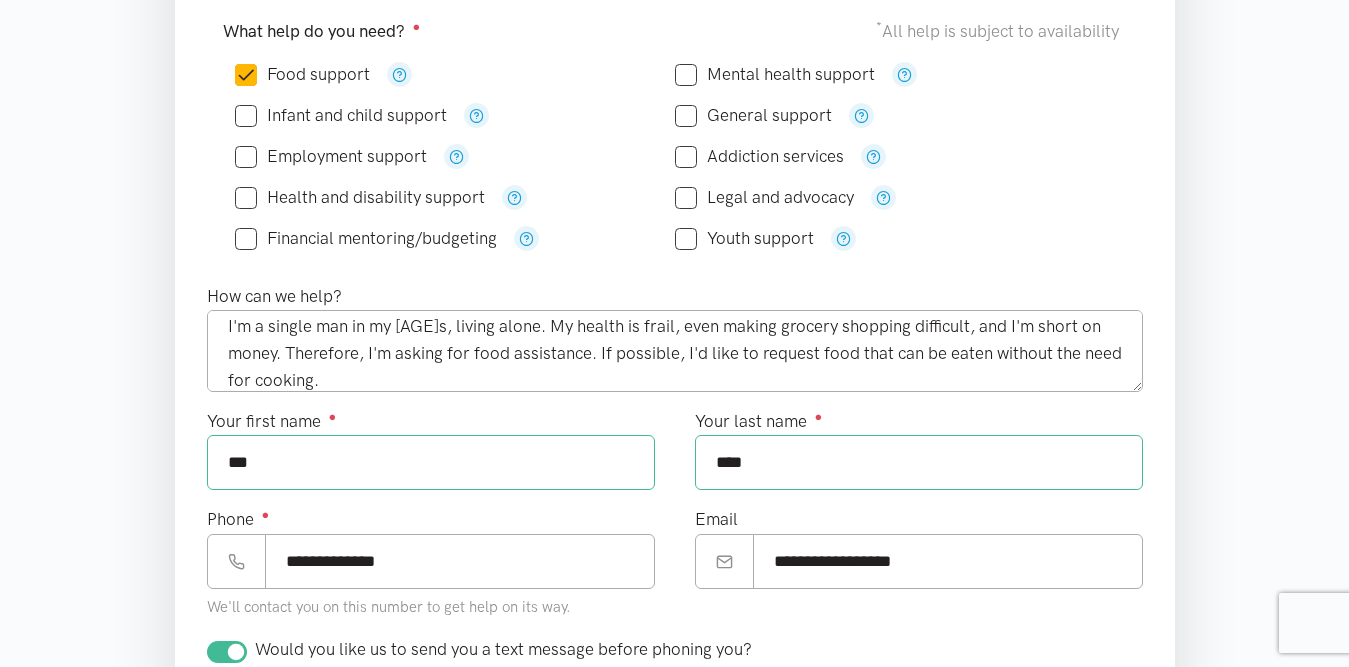 click on "How can we help?
I'm a single man in my 50s, living alone. My health is frail, even making grocery shopping difficult, and I'm short on money. Therefore, I'm asking for food assistance. If possible, I'd like to request food that can be eaten without the need for cooking." at bounding box center [675, 346] 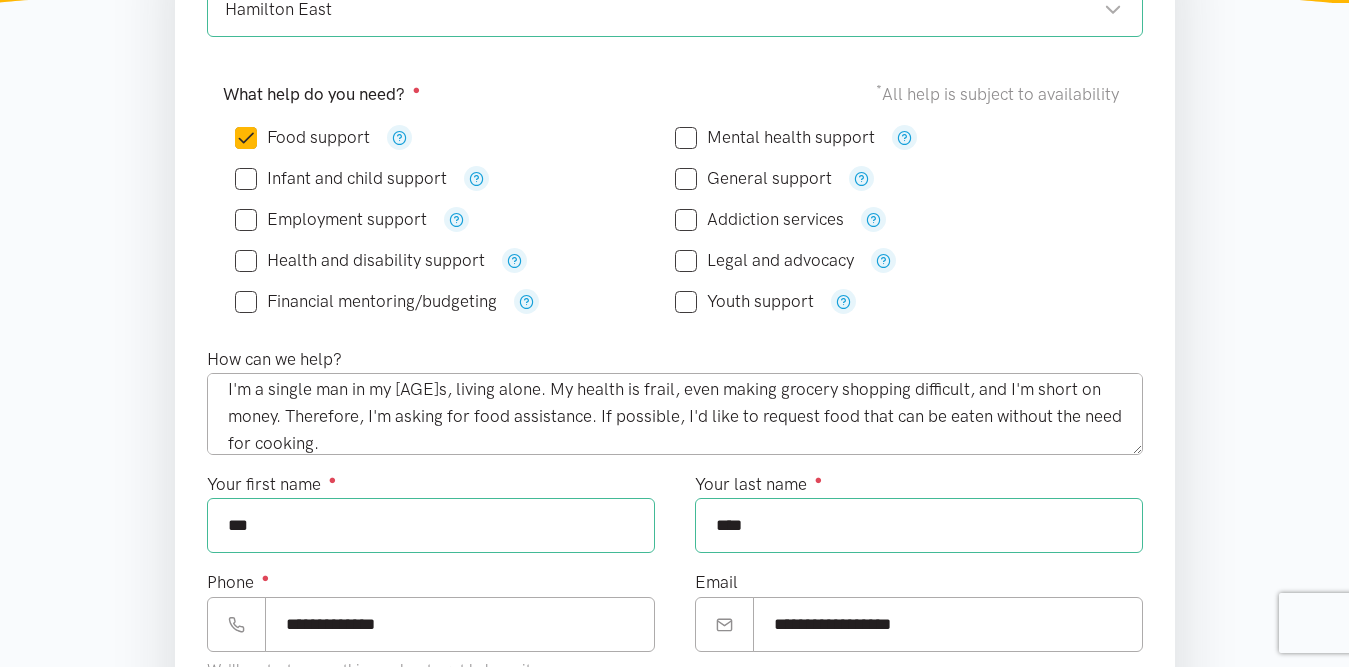 scroll, scrollTop: 1000, scrollLeft: 0, axis: vertical 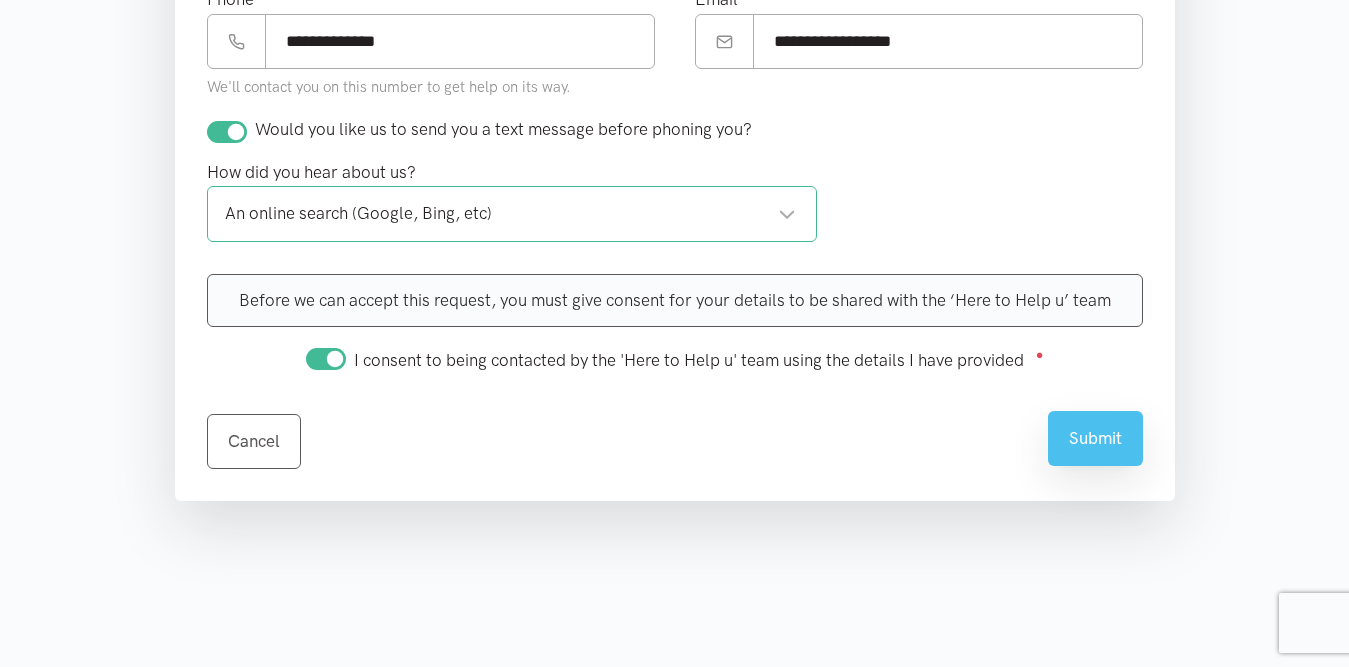 click on "Submit" at bounding box center [1095, 438] 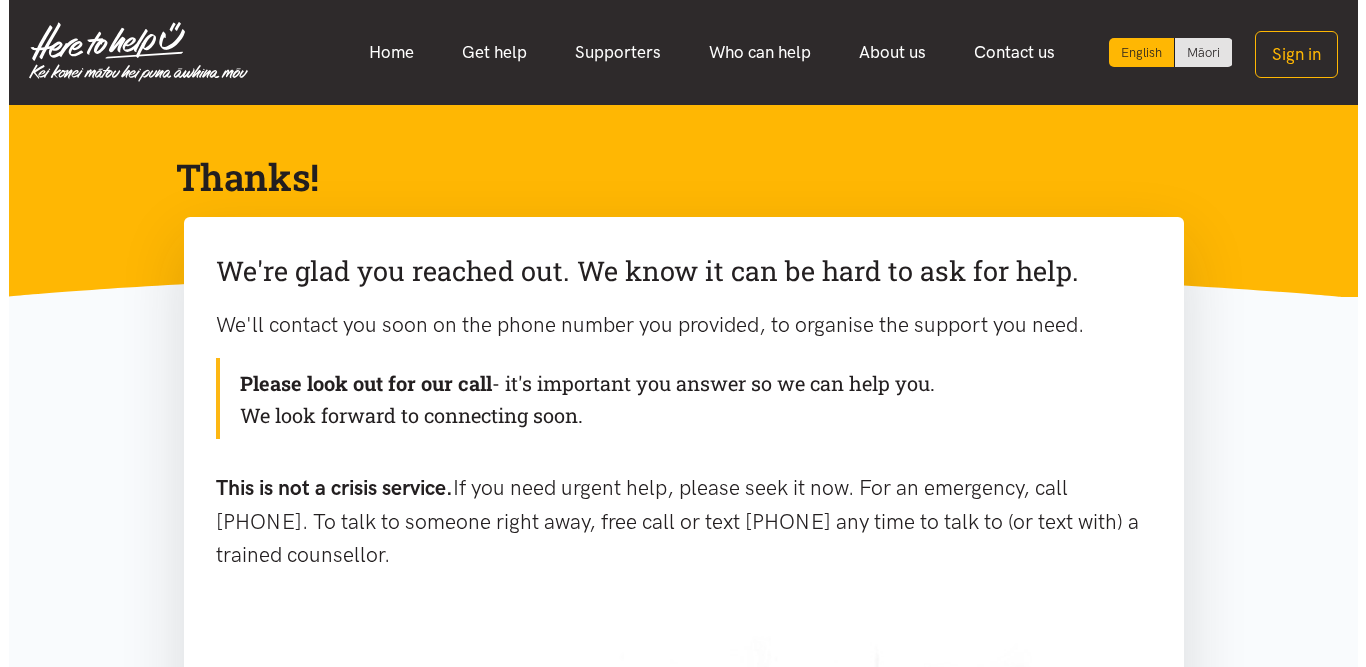 scroll, scrollTop: 0, scrollLeft: 0, axis: both 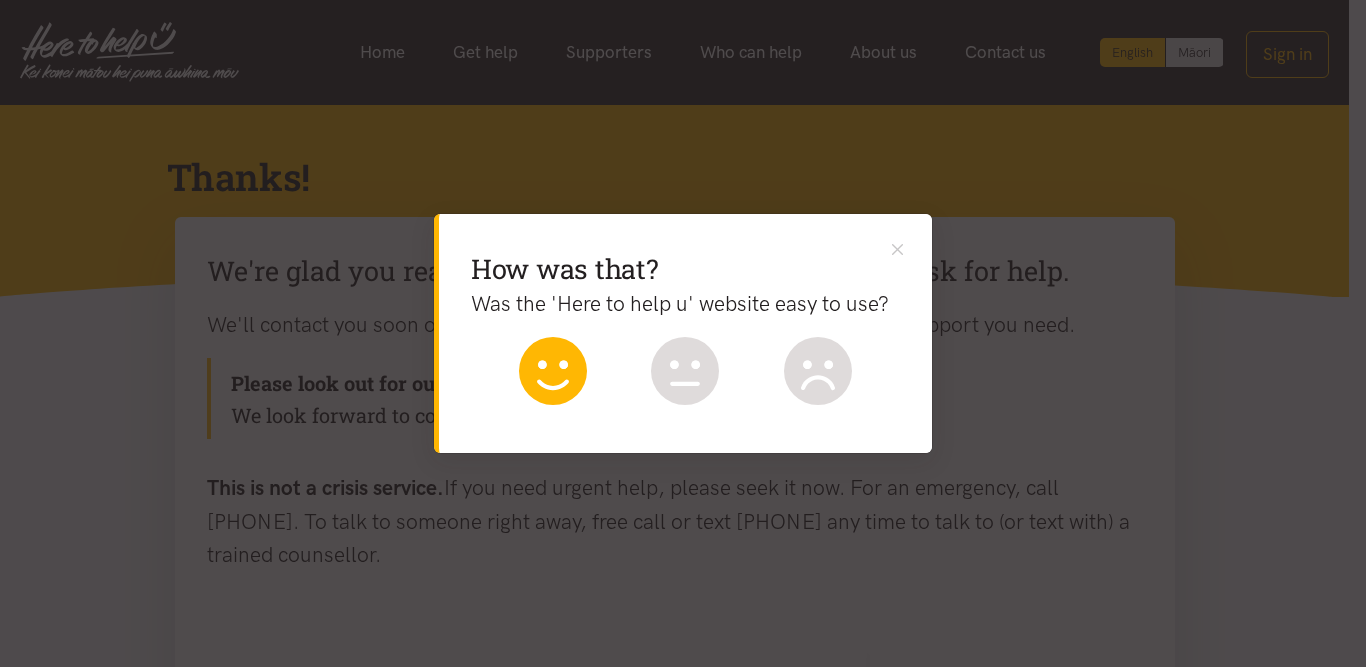 click 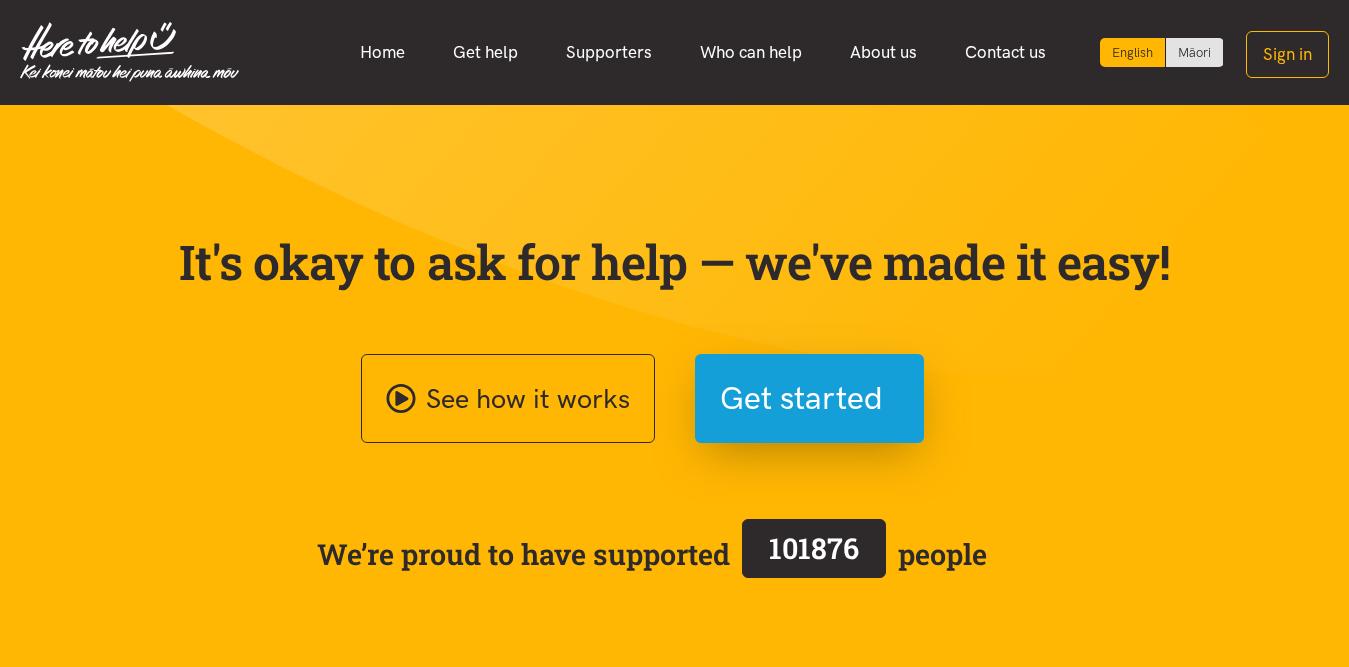 scroll, scrollTop: 0, scrollLeft: 0, axis: both 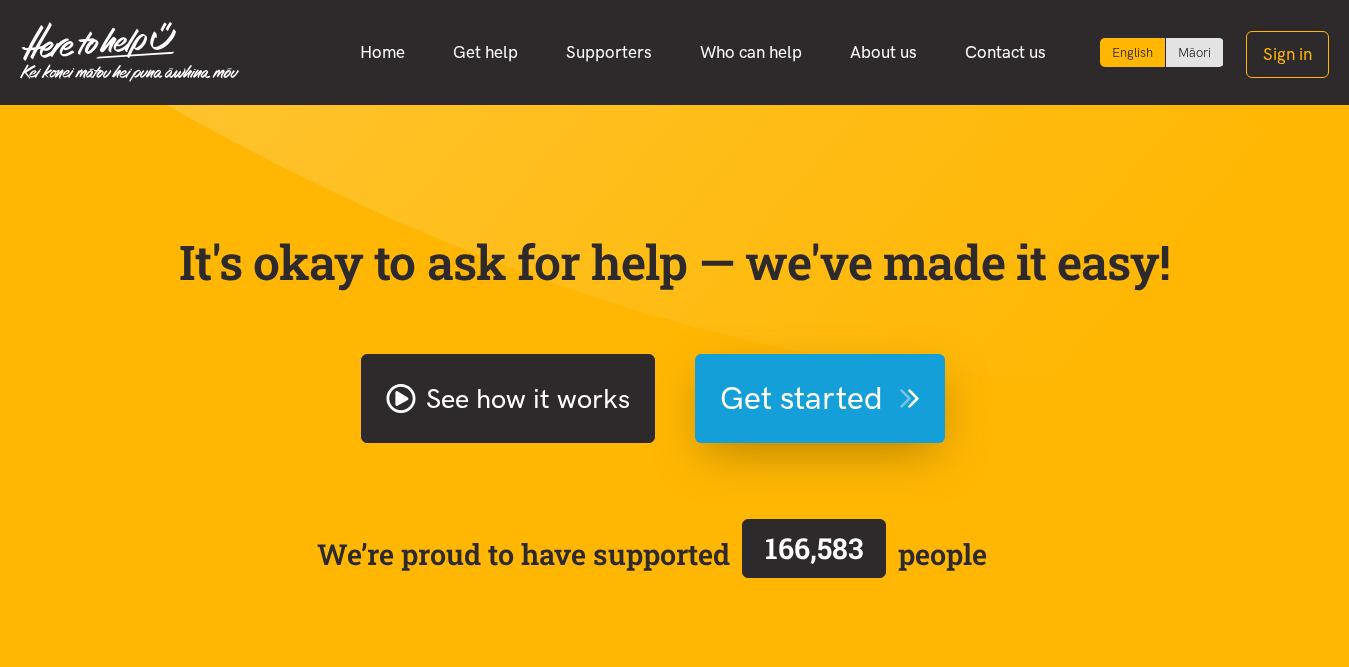 click on "See how it works" at bounding box center [508, 398] 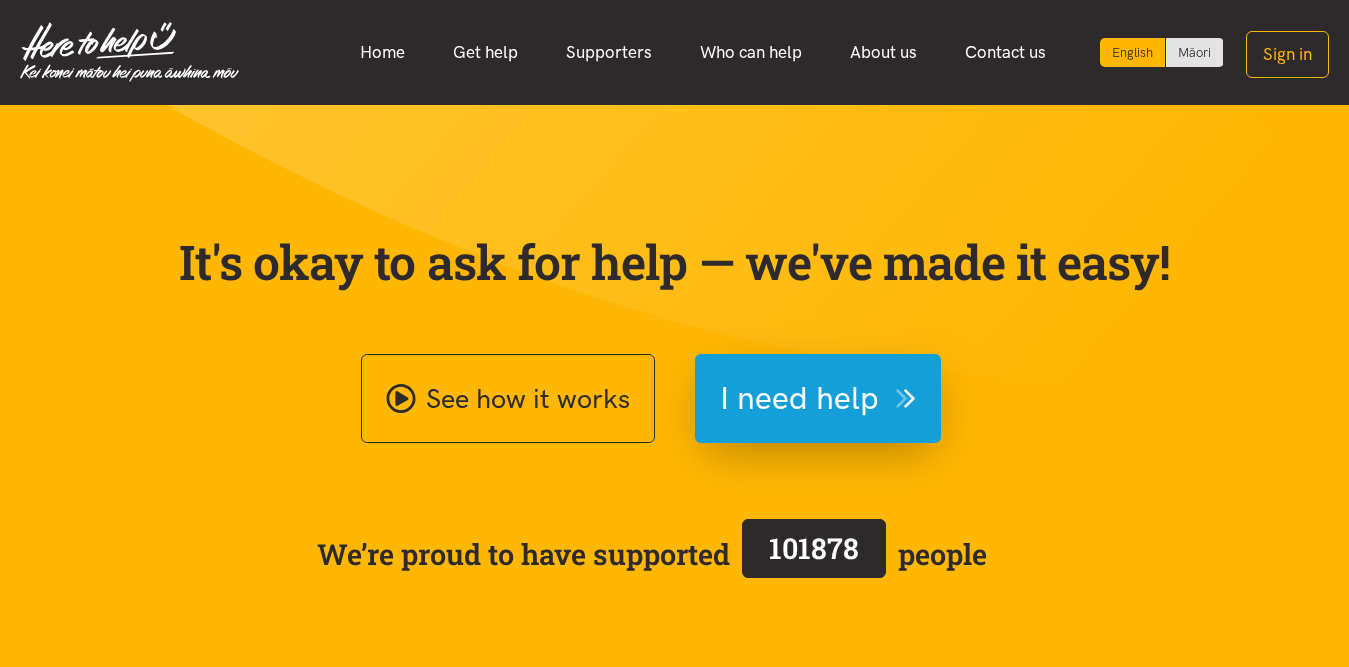 scroll, scrollTop: 0, scrollLeft: 0, axis: both 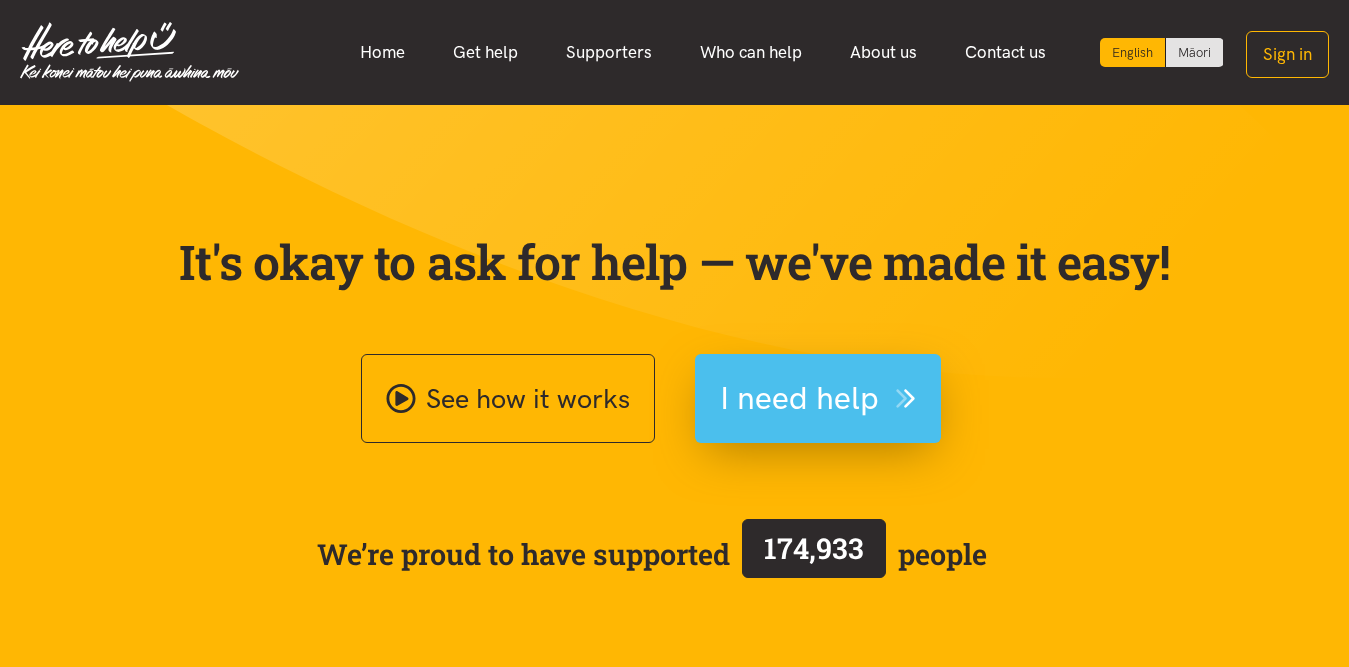 click on "I need help" at bounding box center (799, 398) 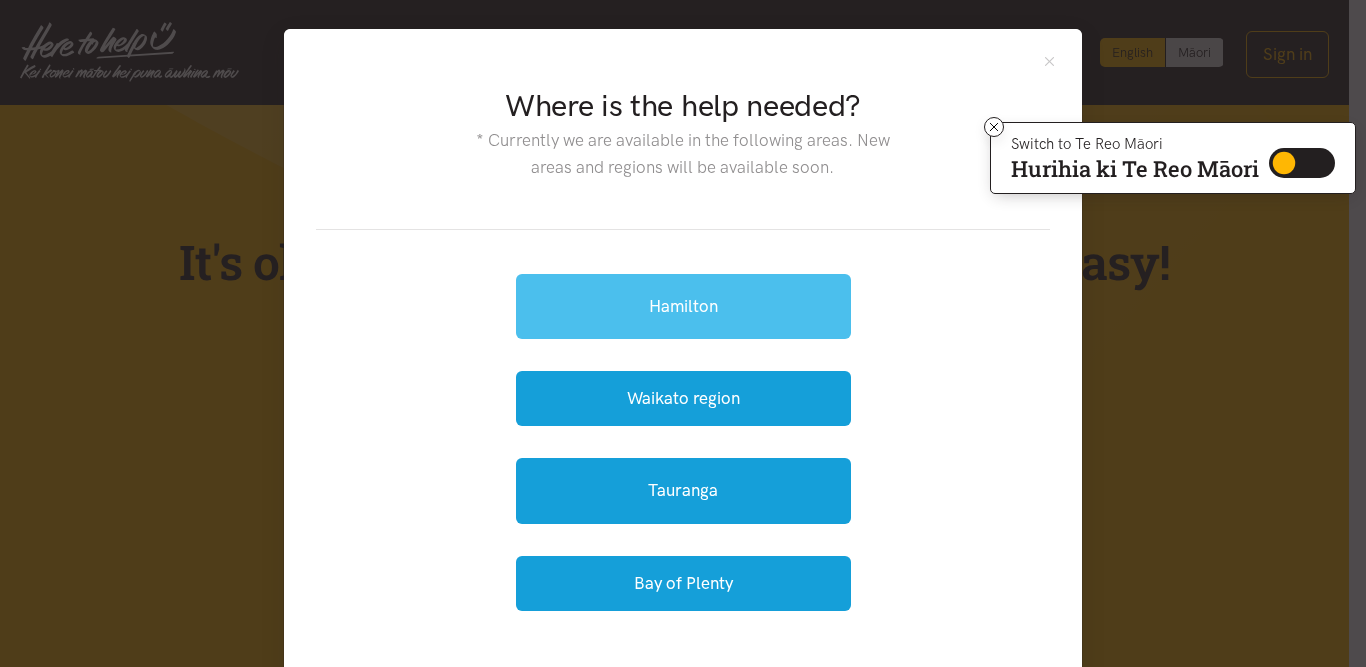 click on "Hamilton" at bounding box center (683, 306) 